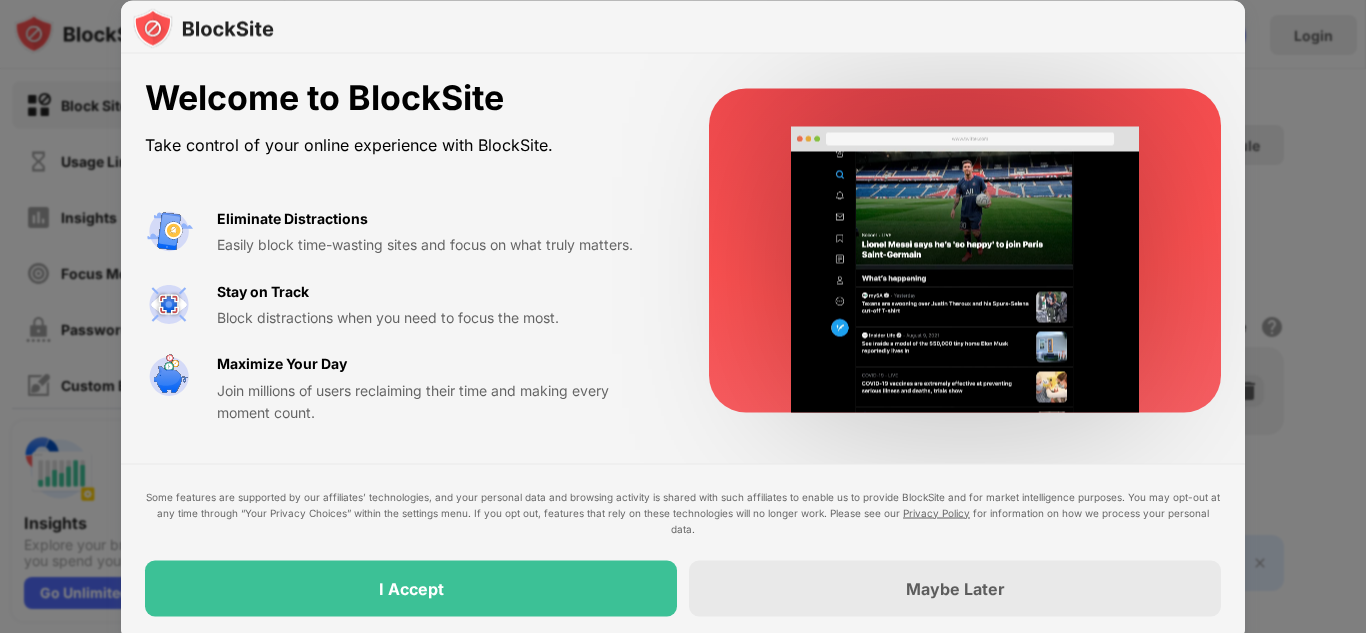 scroll, scrollTop: 0, scrollLeft: 0, axis: both 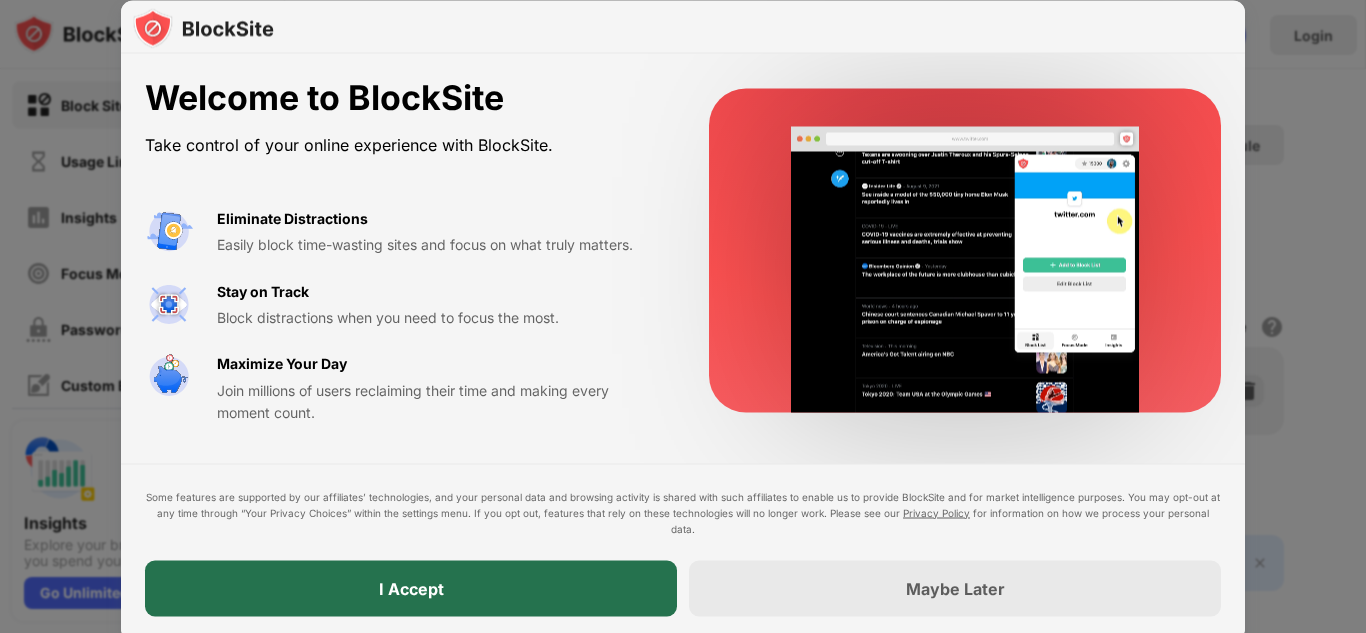 click on "I Accept" at bounding box center [411, 588] 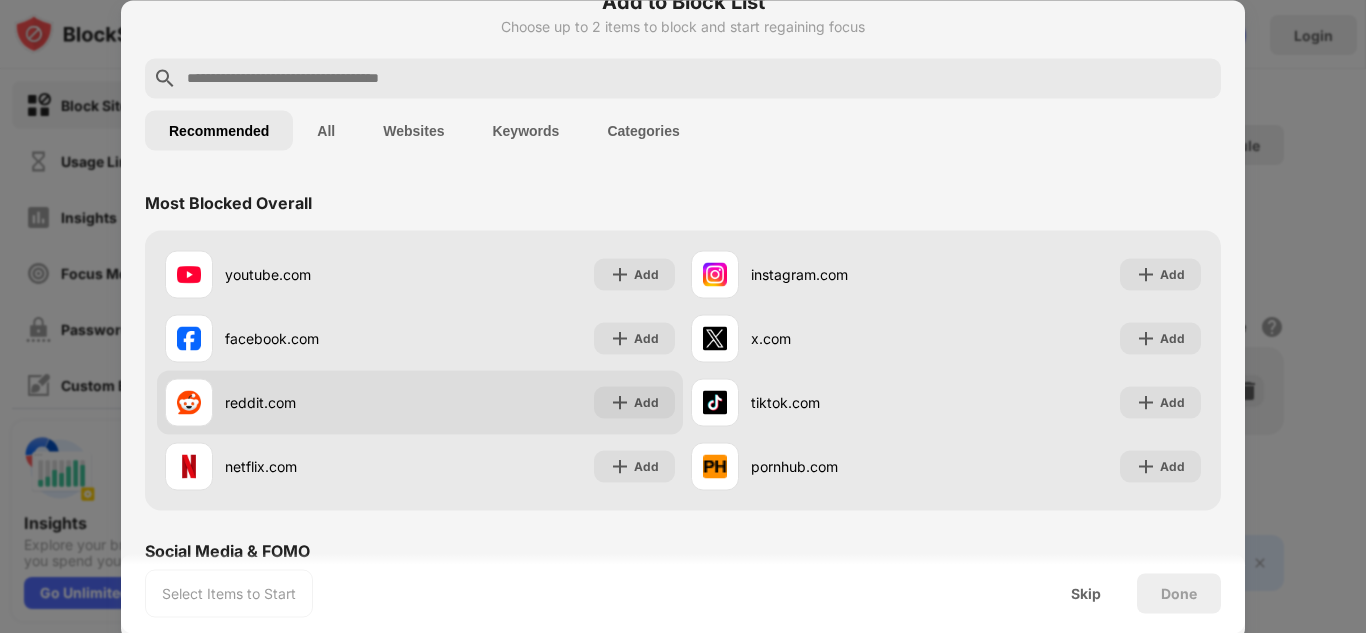scroll, scrollTop: 39, scrollLeft: 0, axis: vertical 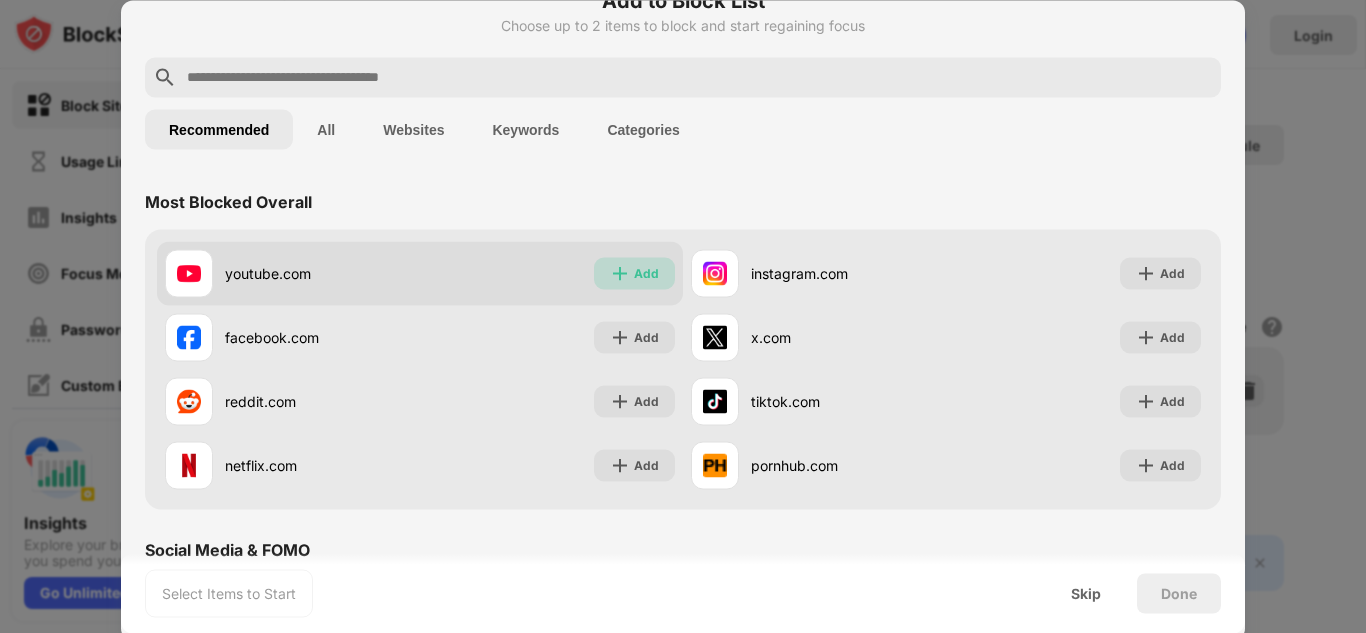 click on "Add" at bounding box center [646, 273] 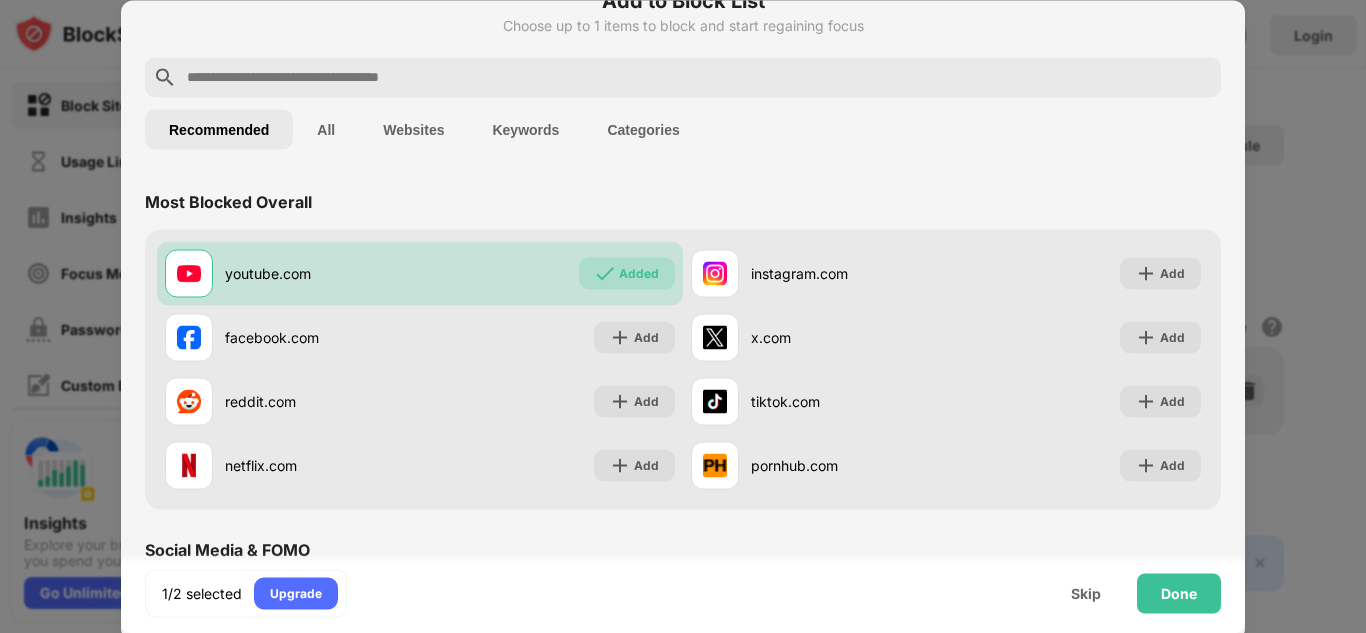 click on "All" at bounding box center (326, 129) 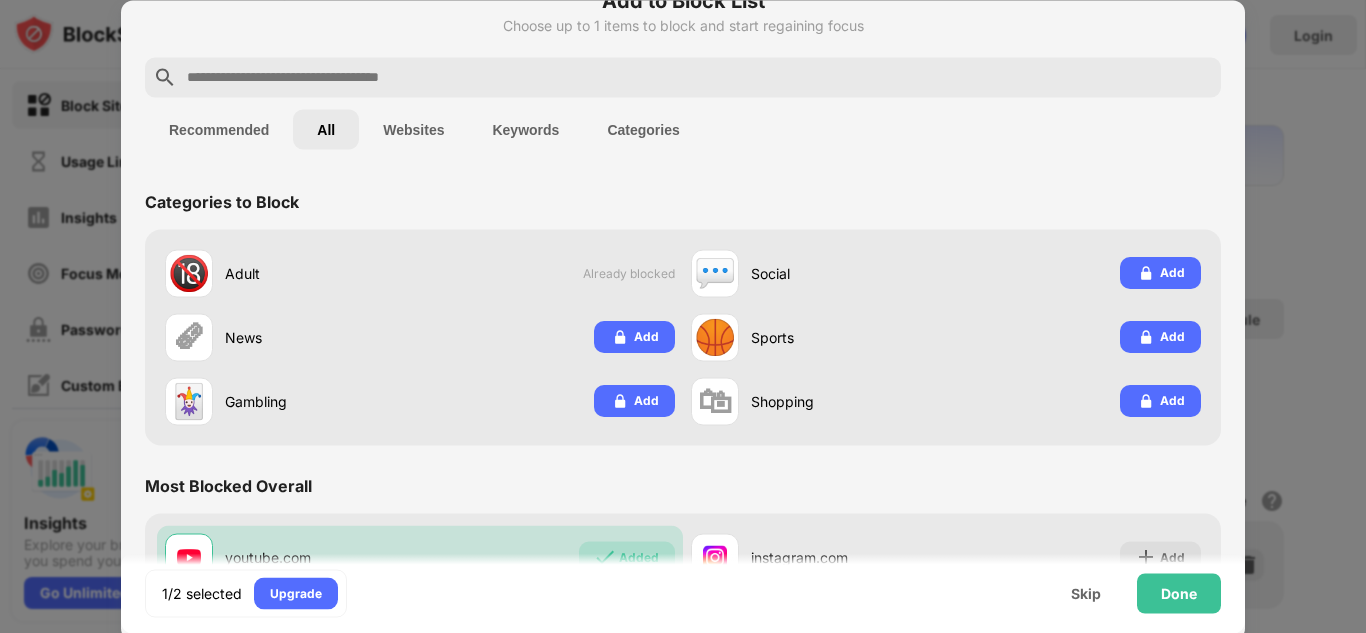 scroll, scrollTop: 0, scrollLeft: 0, axis: both 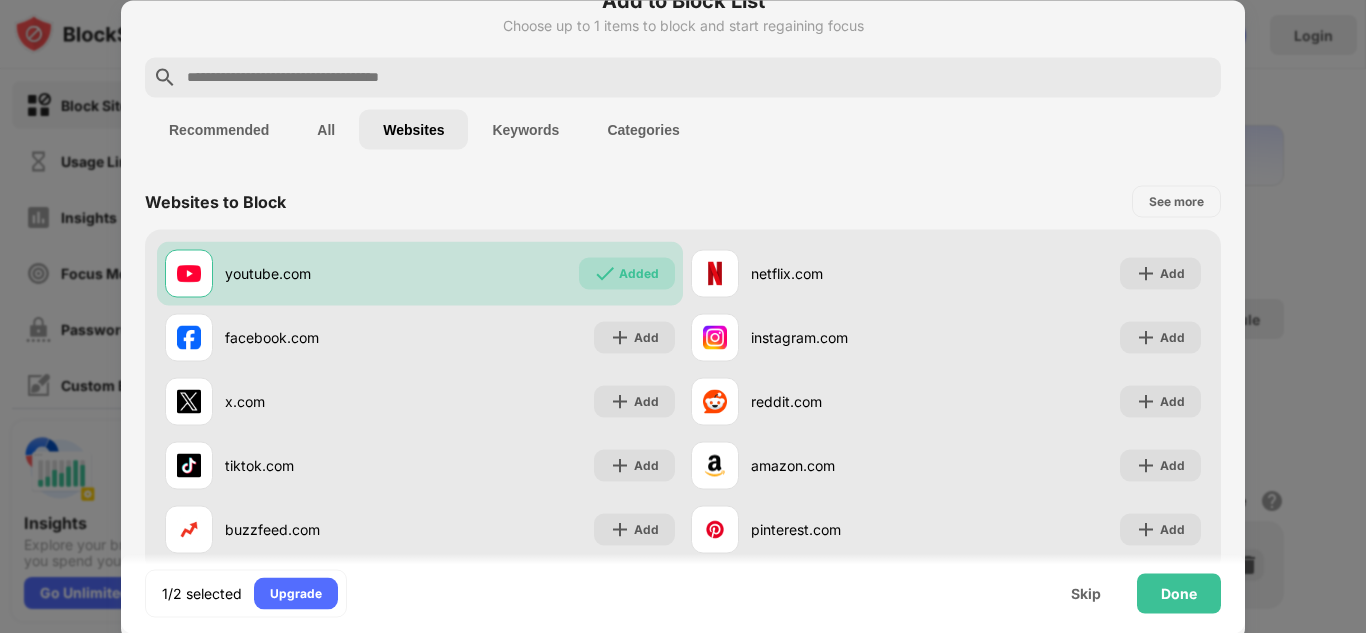 click on "Keywords" at bounding box center (525, 129) 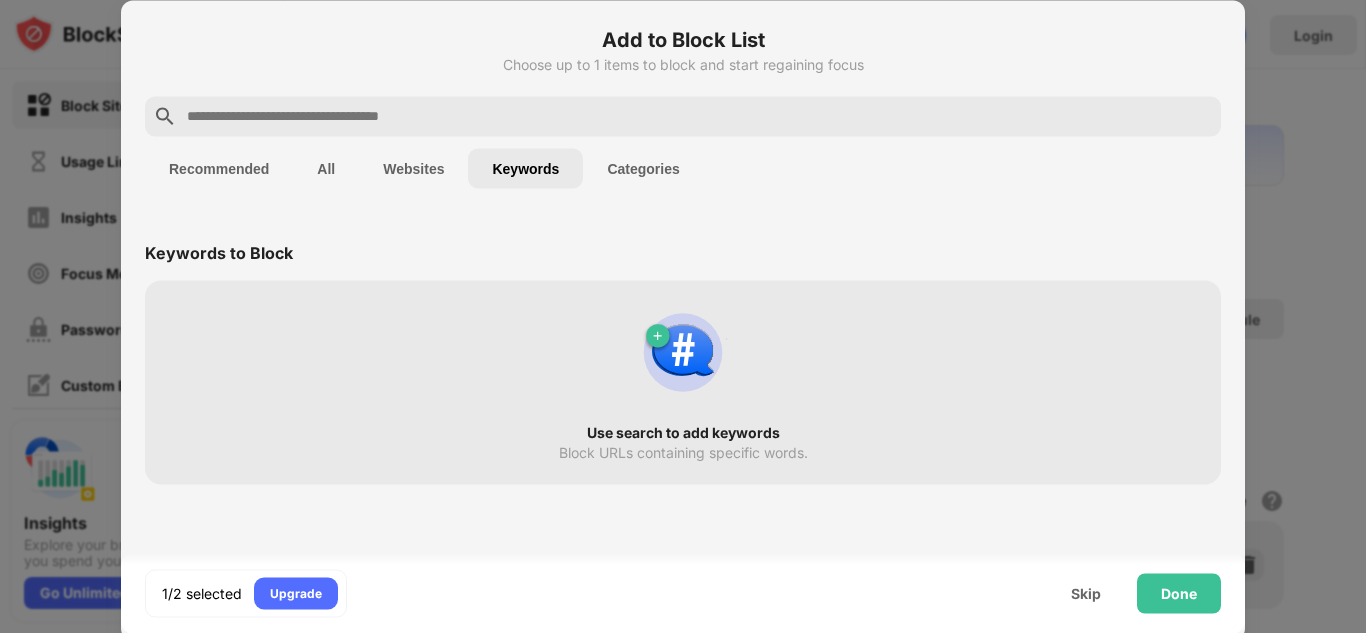 scroll, scrollTop: 0, scrollLeft: 0, axis: both 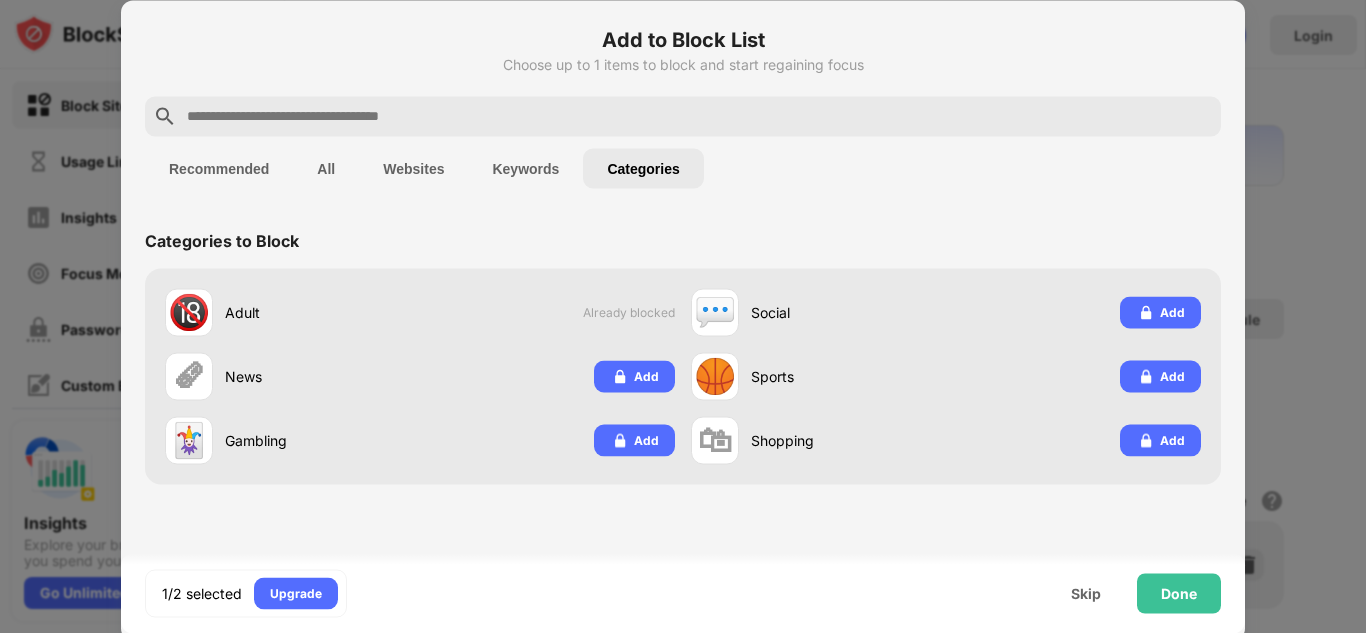 click on "Recommended" at bounding box center [219, 168] 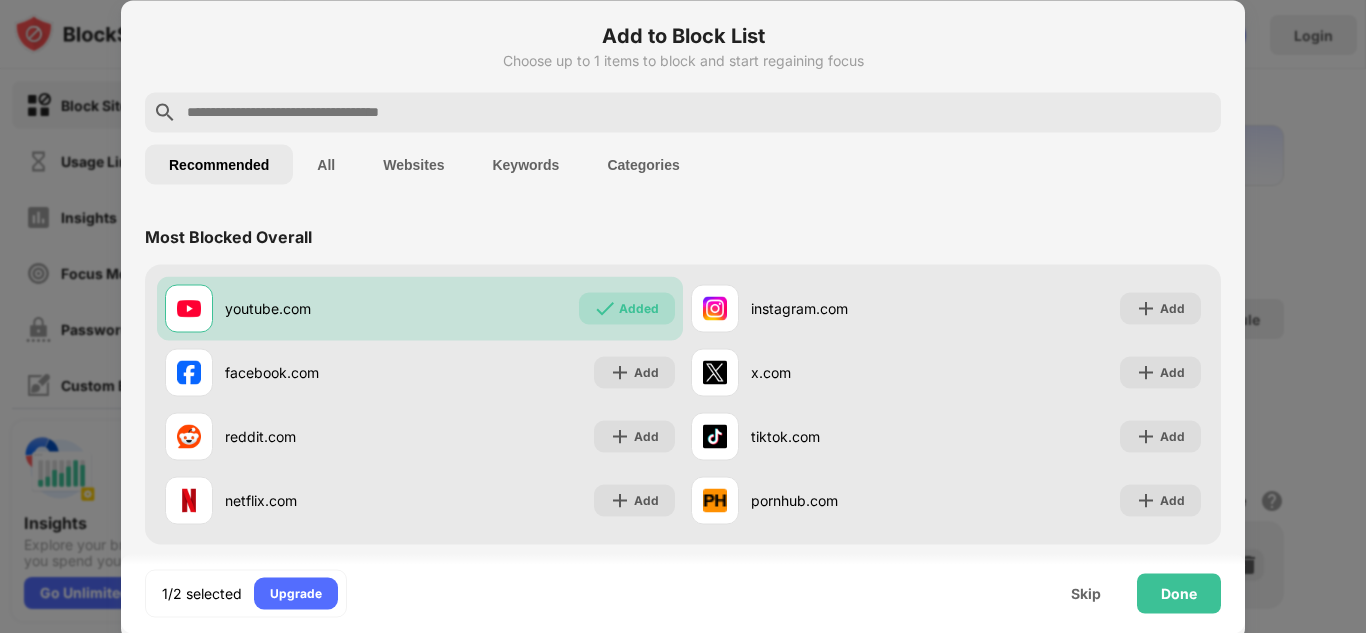 scroll, scrollTop: 0, scrollLeft: 0, axis: both 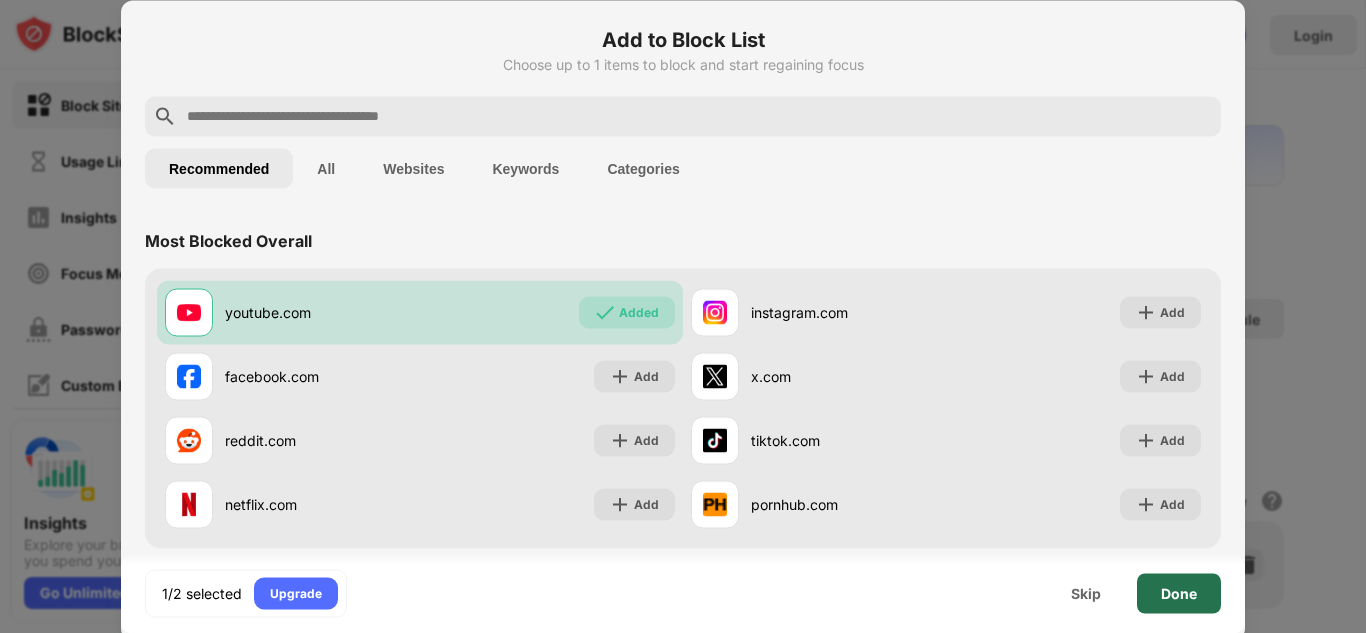 click on "Done" at bounding box center [1179, 593] 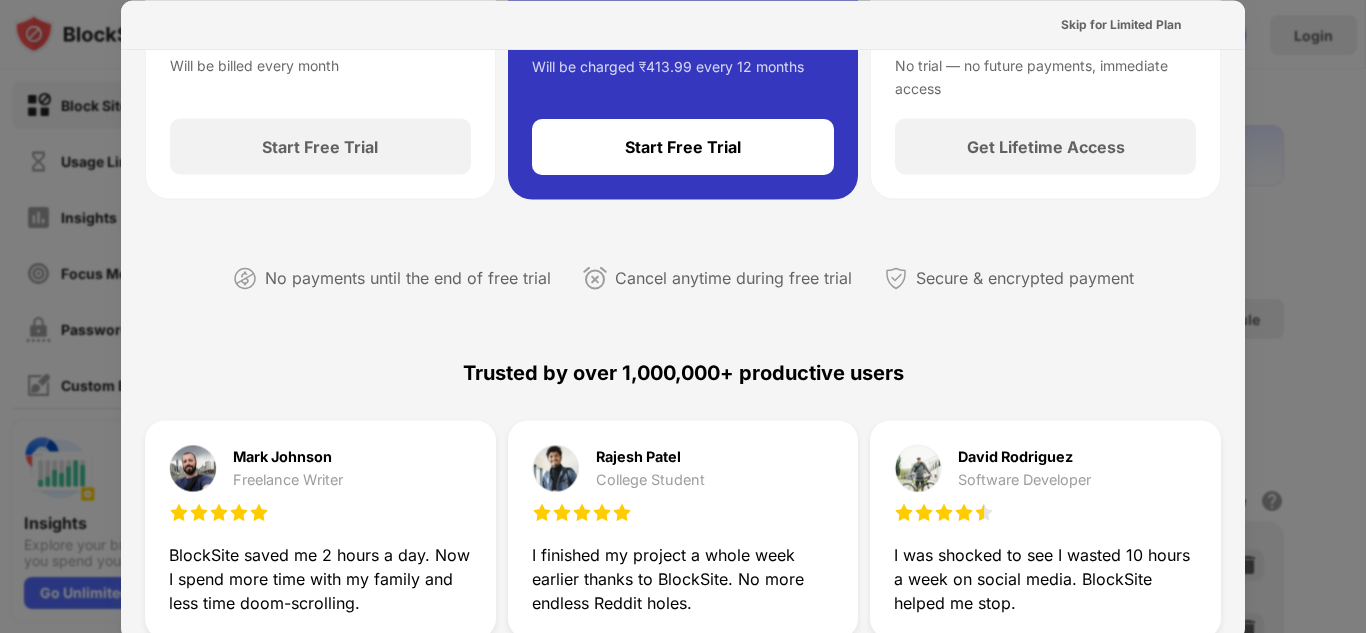 scroll, scrollTop: 256, scrollLeft: 0, axis: vertical 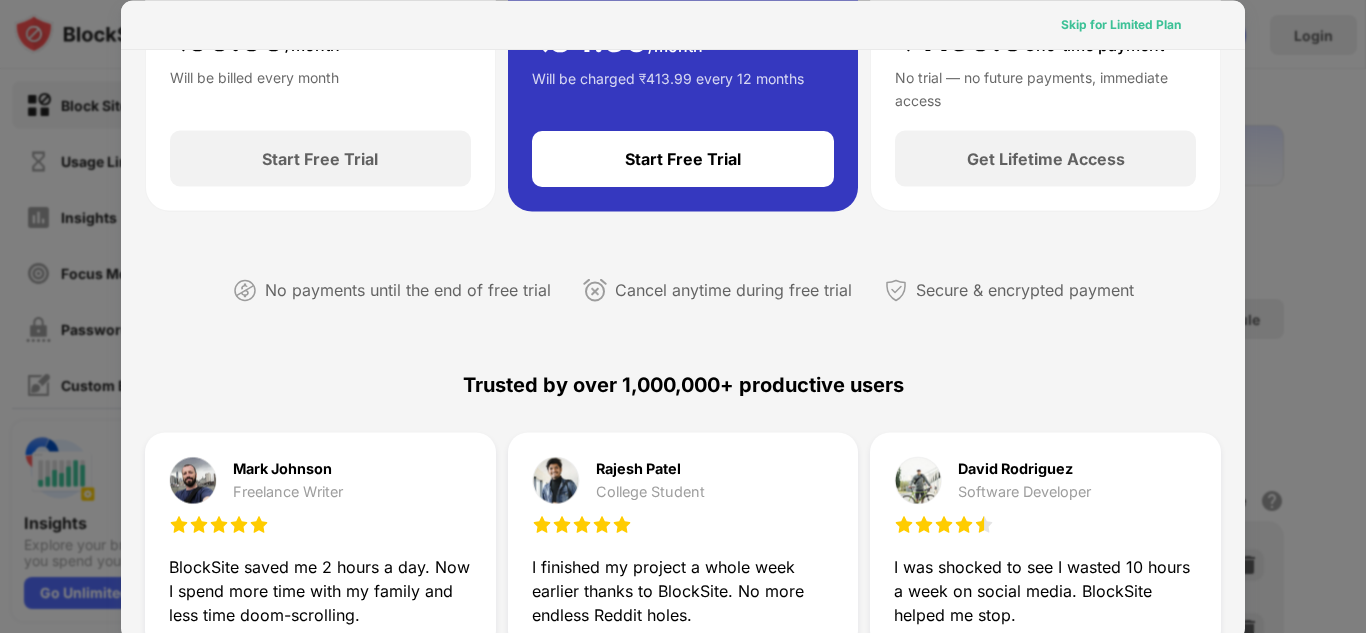 click on "Skip for Limited Plan" at bounding box center (1121, 24) 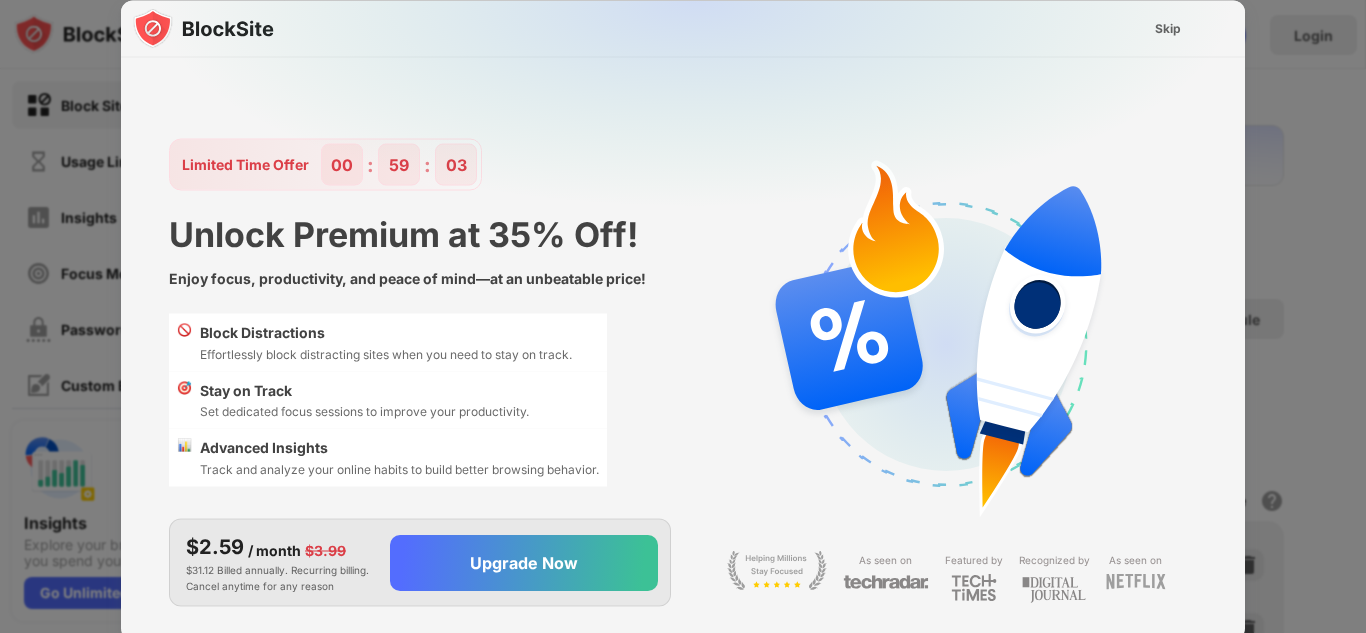 scroll, scrollTop: 0, scrollLeft: 0, axis: both 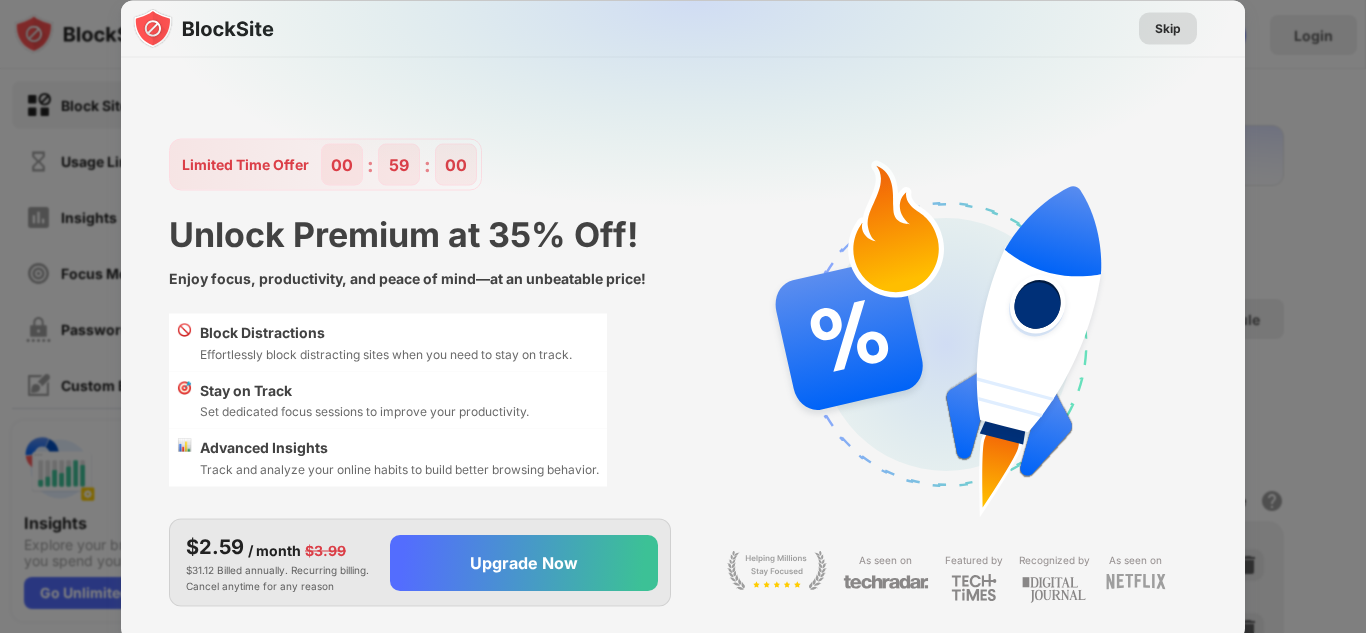 click on "Skip" at bounding box center [1168, 28] 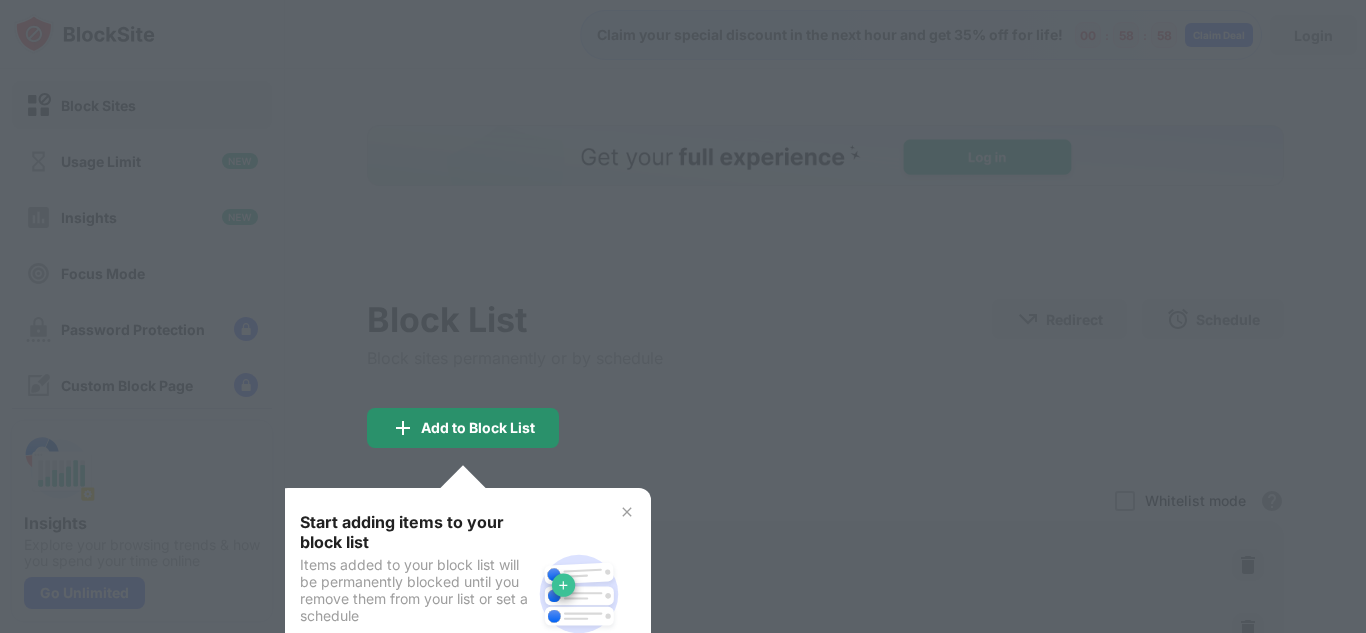 scroll, scrollTop: 0, scrollLeft: 0, axis: both 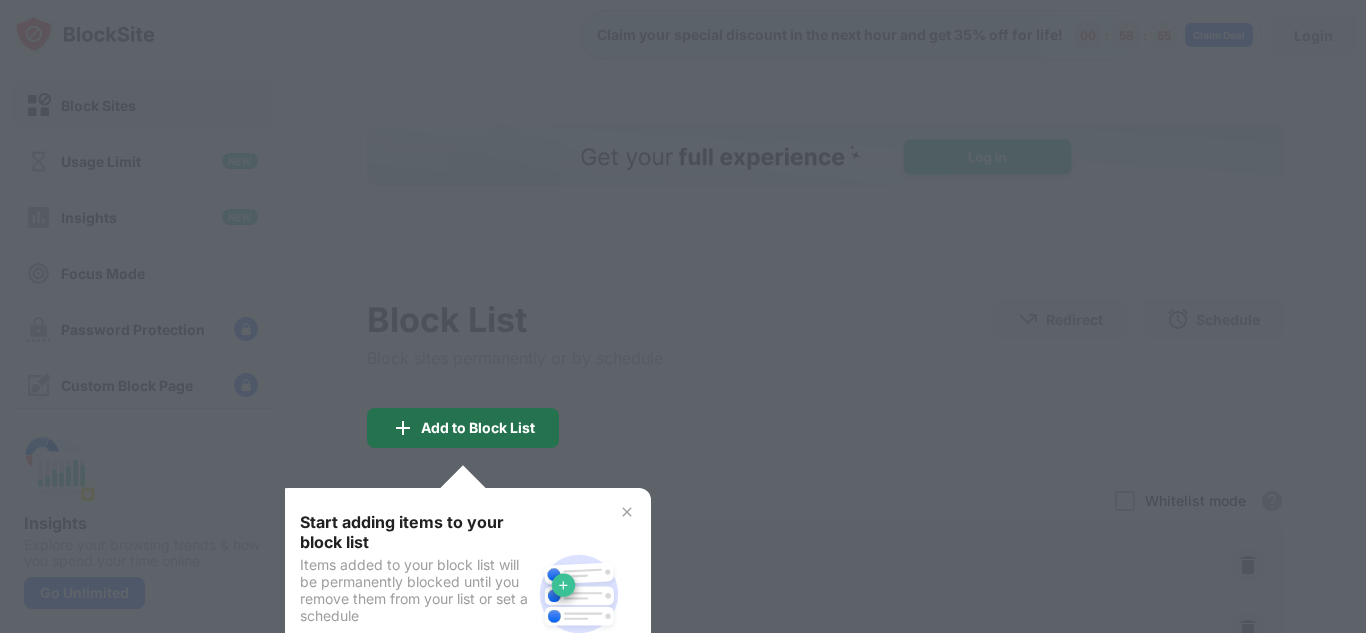 click on "Add to Block List" at bounding box center [463, 428] 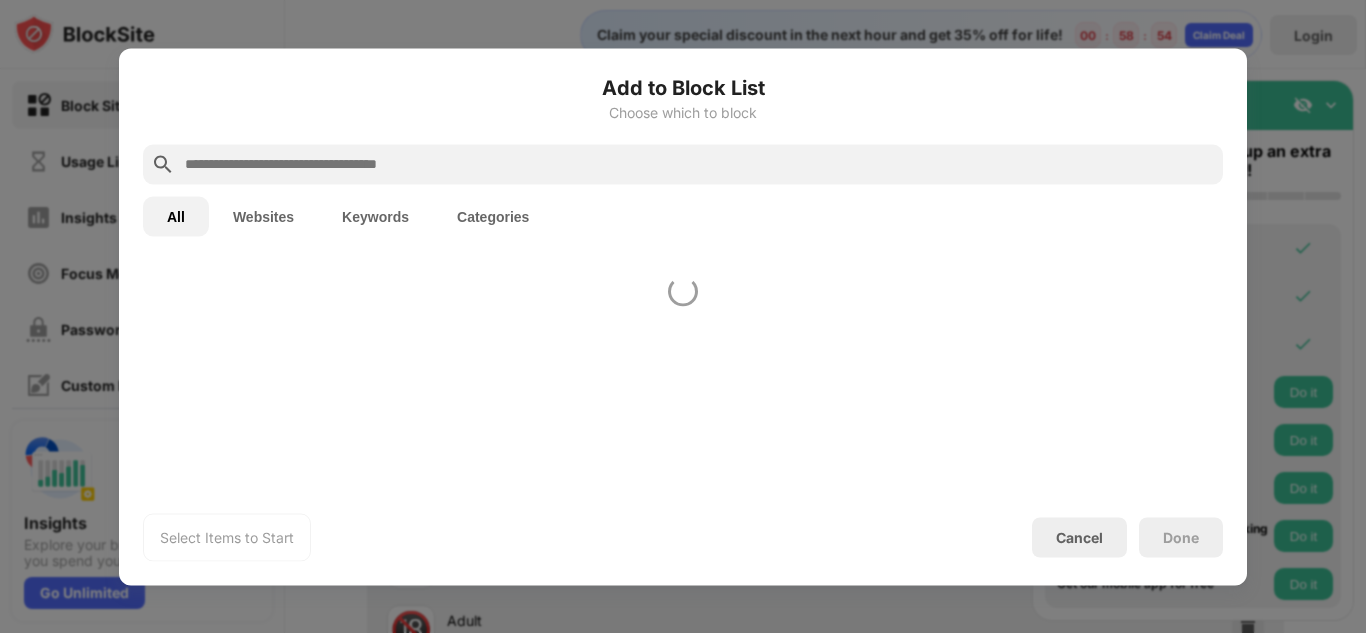 scroll, scrollTop: 0, scrollLeft: 0, axis: both 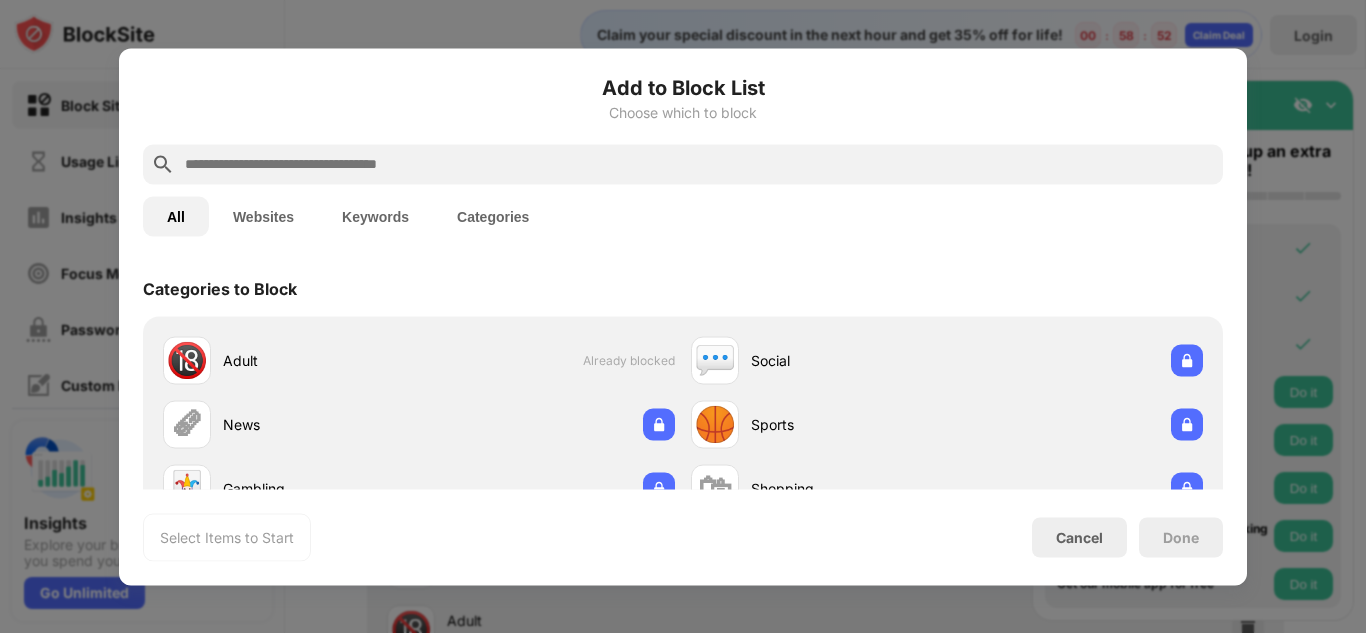 click at bounding box center [683, 316] 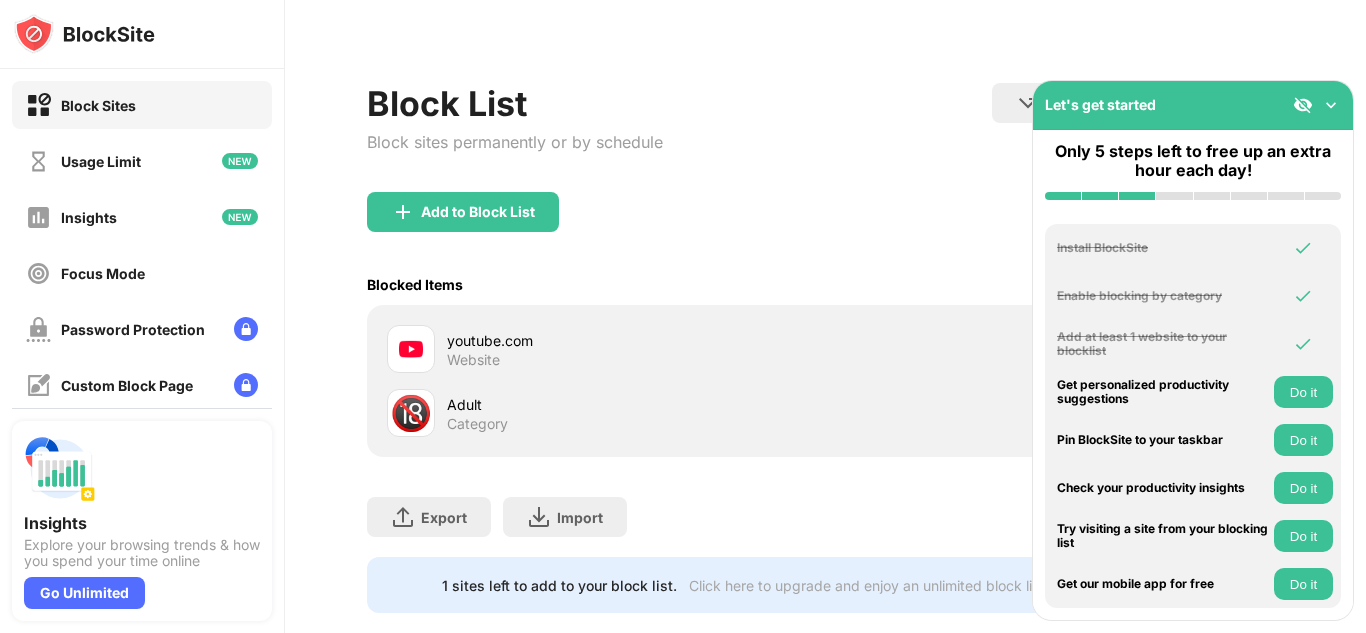 scroll, scrollTop: 267, scrollLeft: 0, axis: vertical 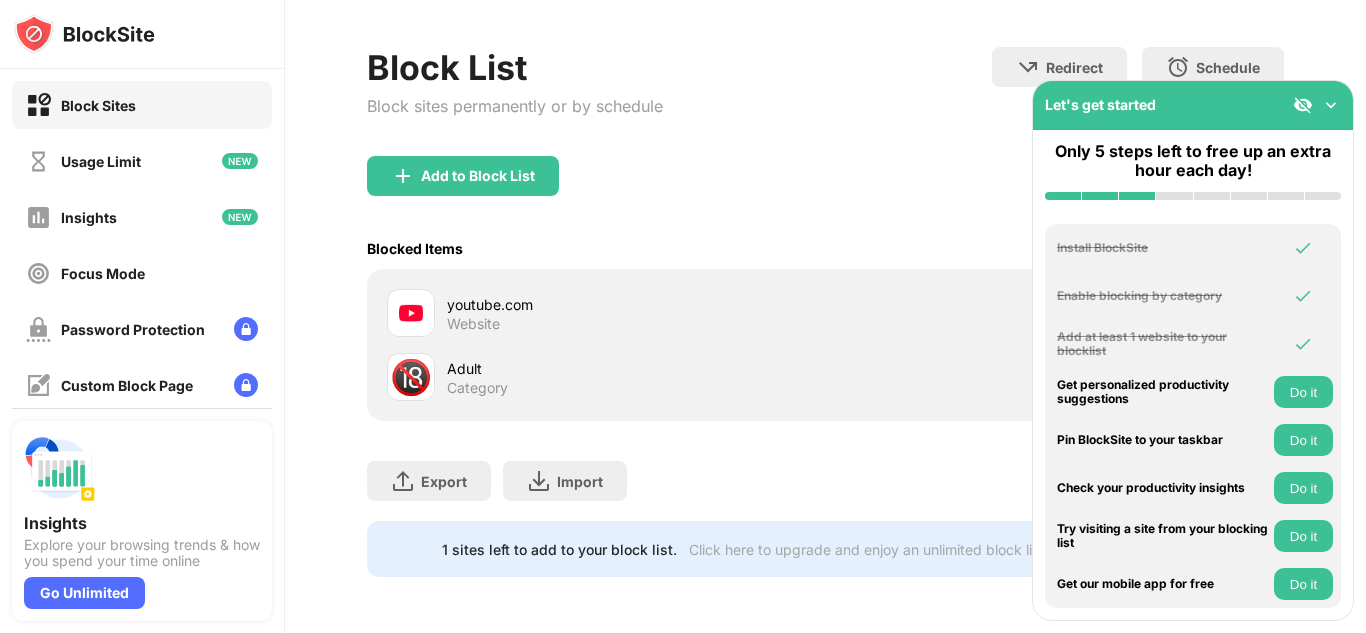 click on "Adult Category" at bounding box center [636, 377] 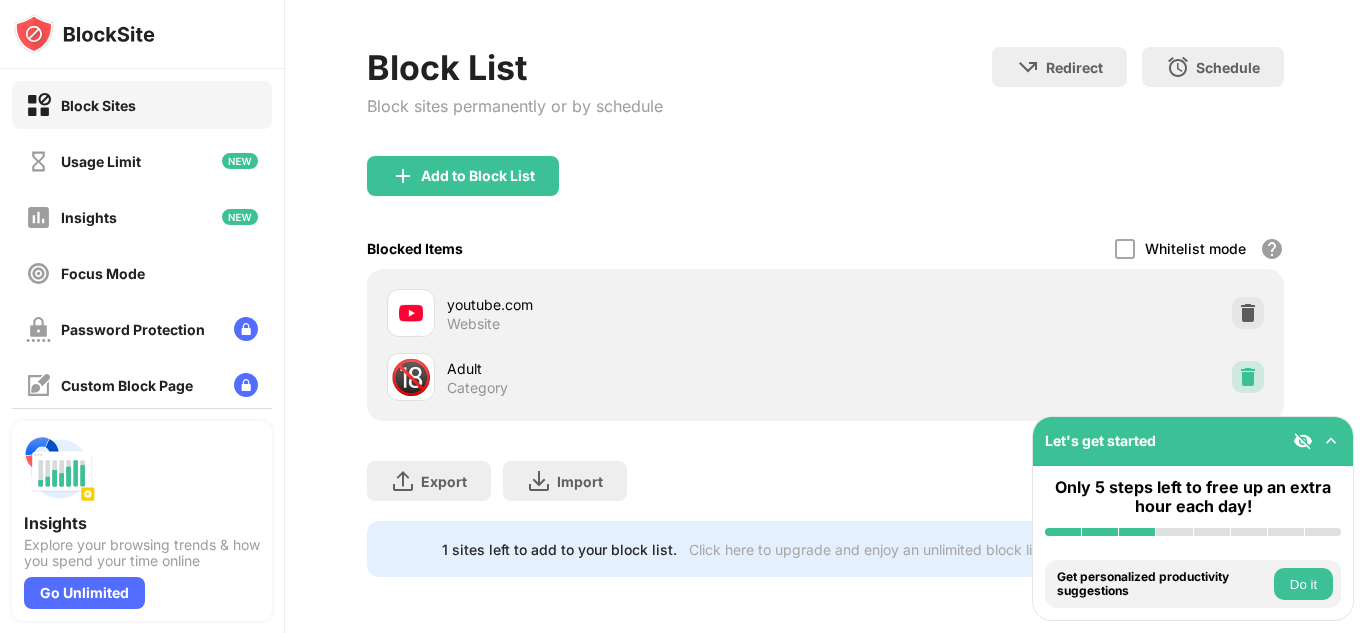click at bounding box center (1248, 377) 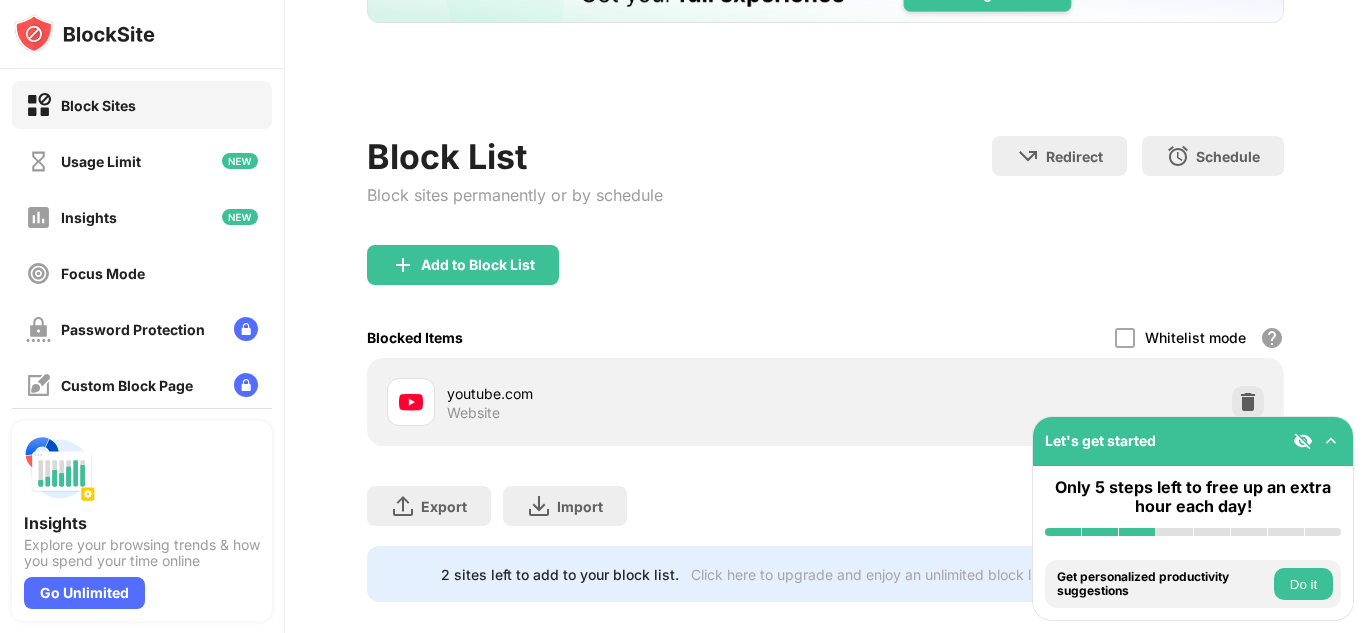 scroll, scrollTop: 203, scrollLeft: 0, axis: vertical 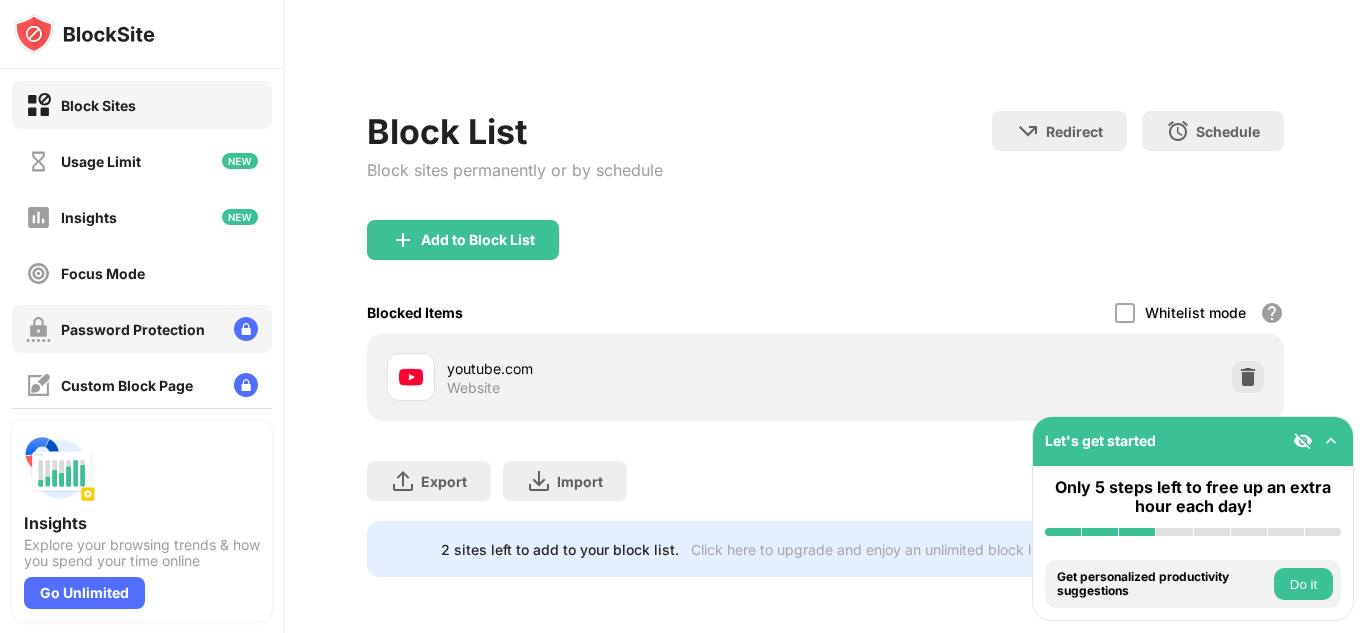 click on "Password Protection" at bounding box center (115, 329) 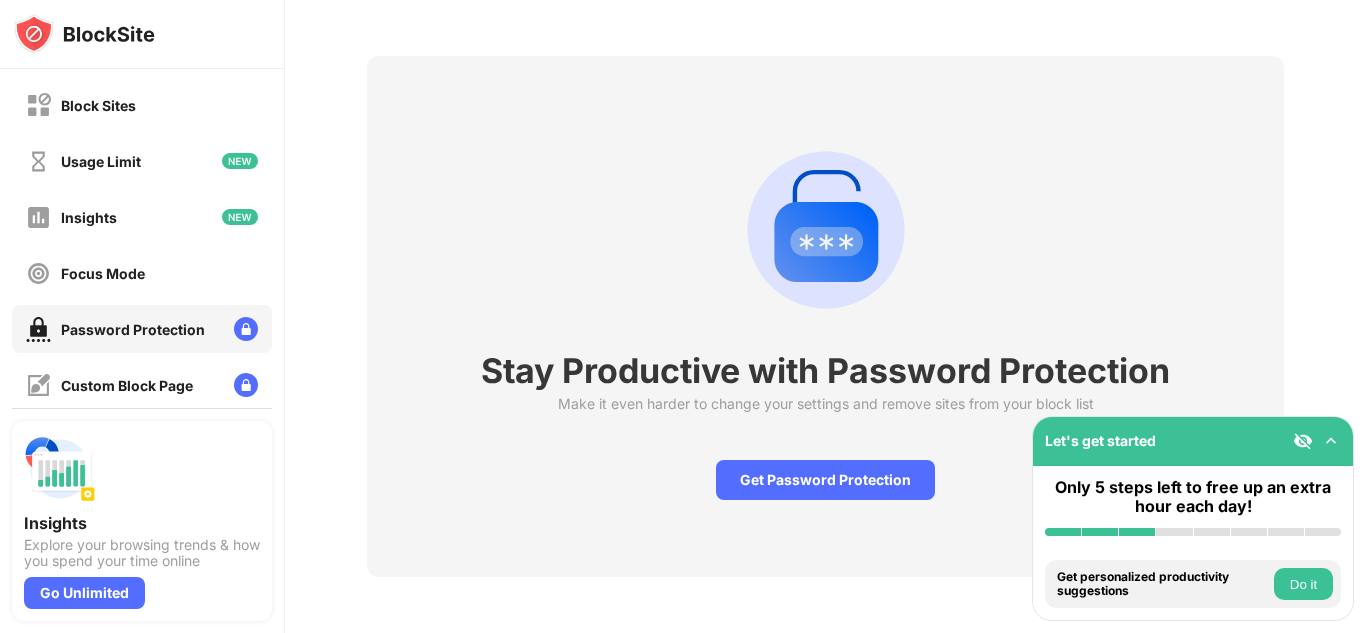 scroll, scrollTop: 84, scrollLeft: 0, axis: vertical 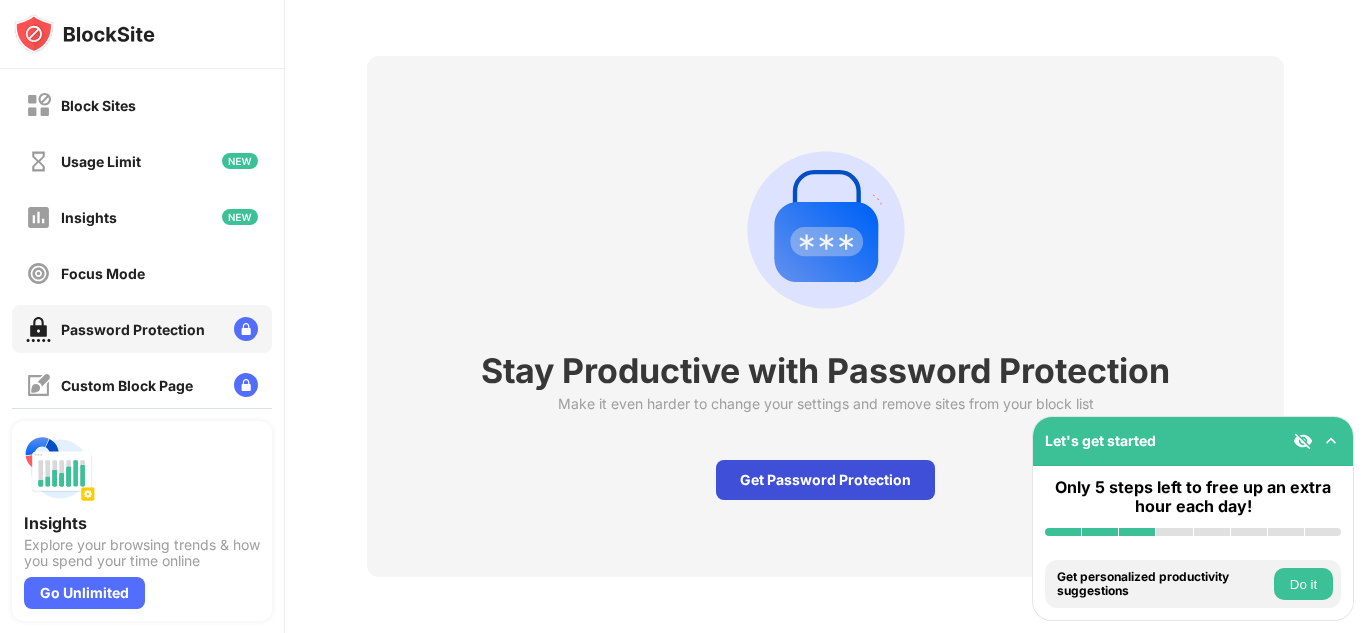 click on "Get Password Protection" at bounding box center (825, 480) 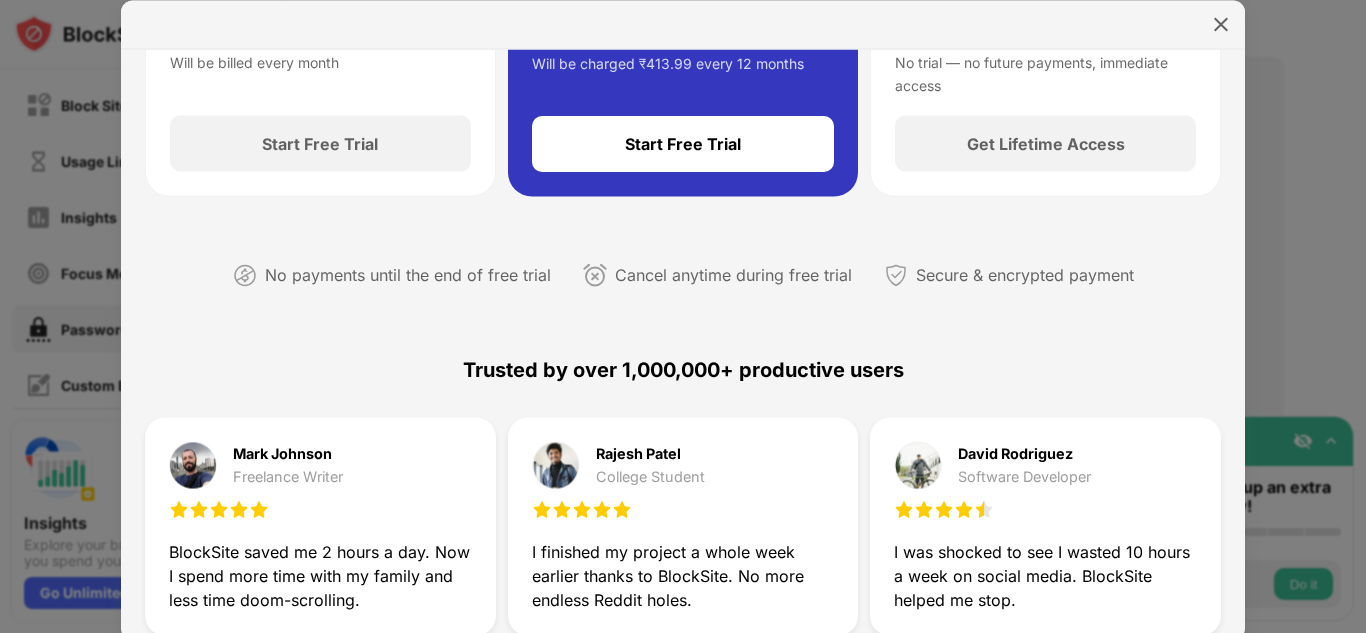 scroll, scrollTop: 270, scrollLeft: 0, axis: vertical 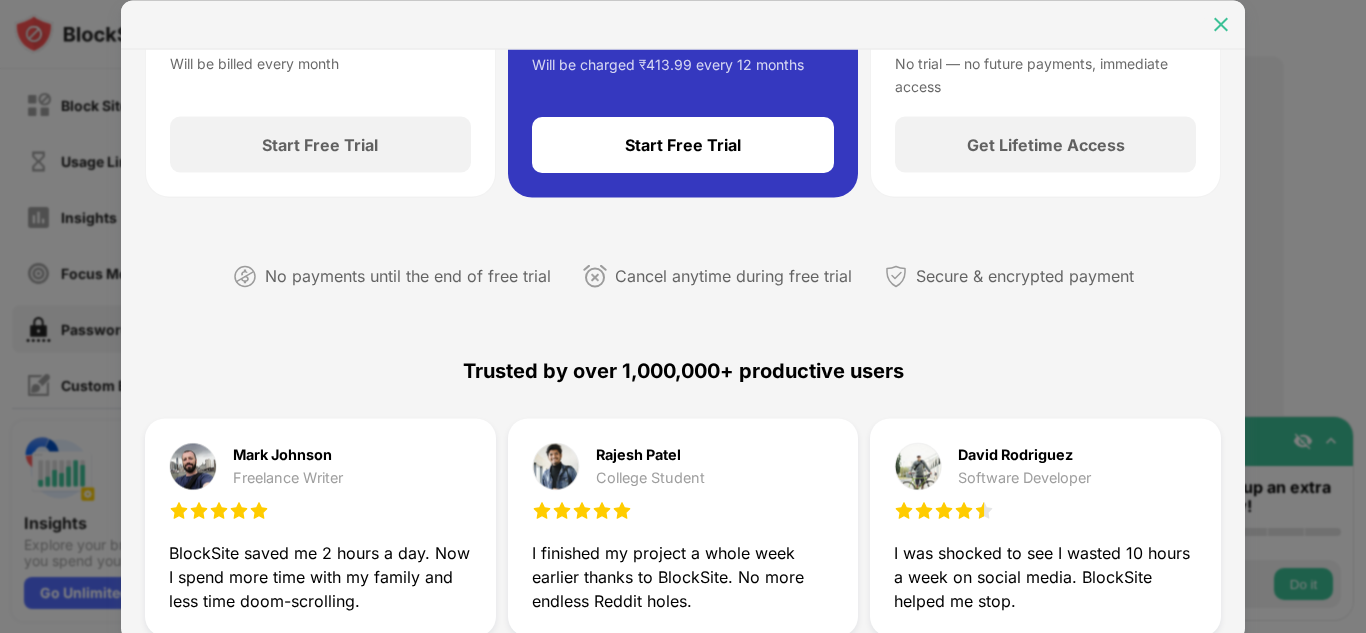 click at bounding box center (1221, 24) 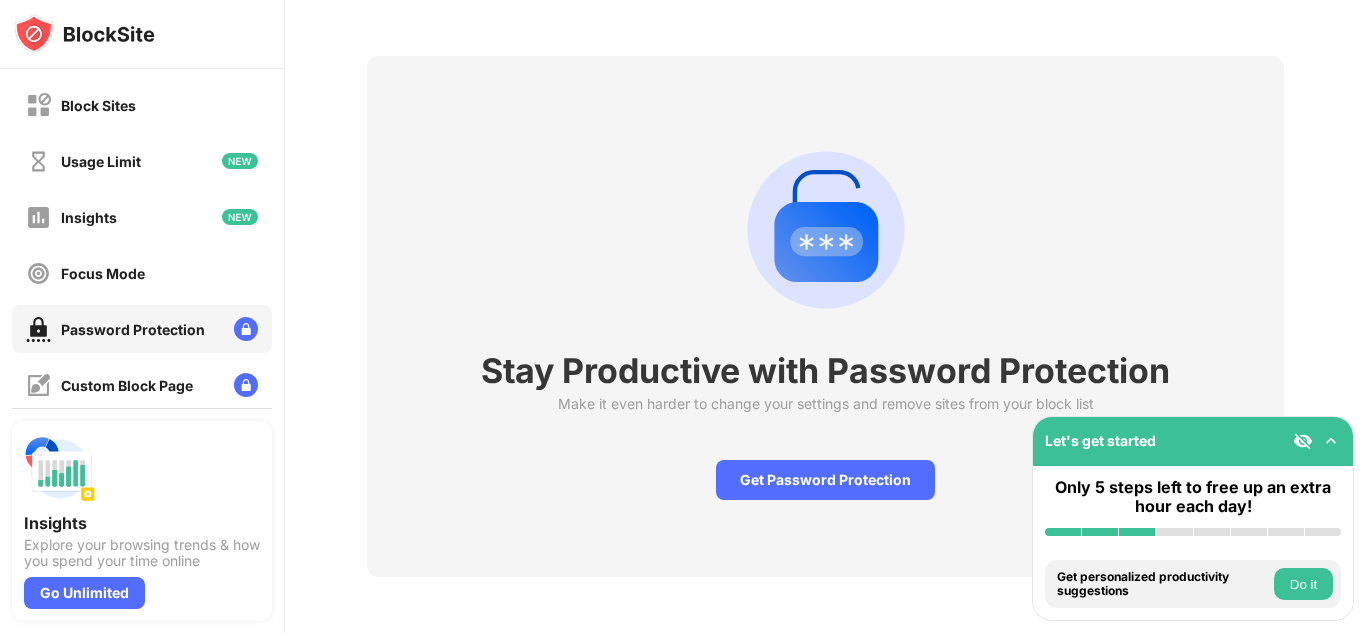 scroll, scrollTop: 0, scrollLeft: 0, axis: both 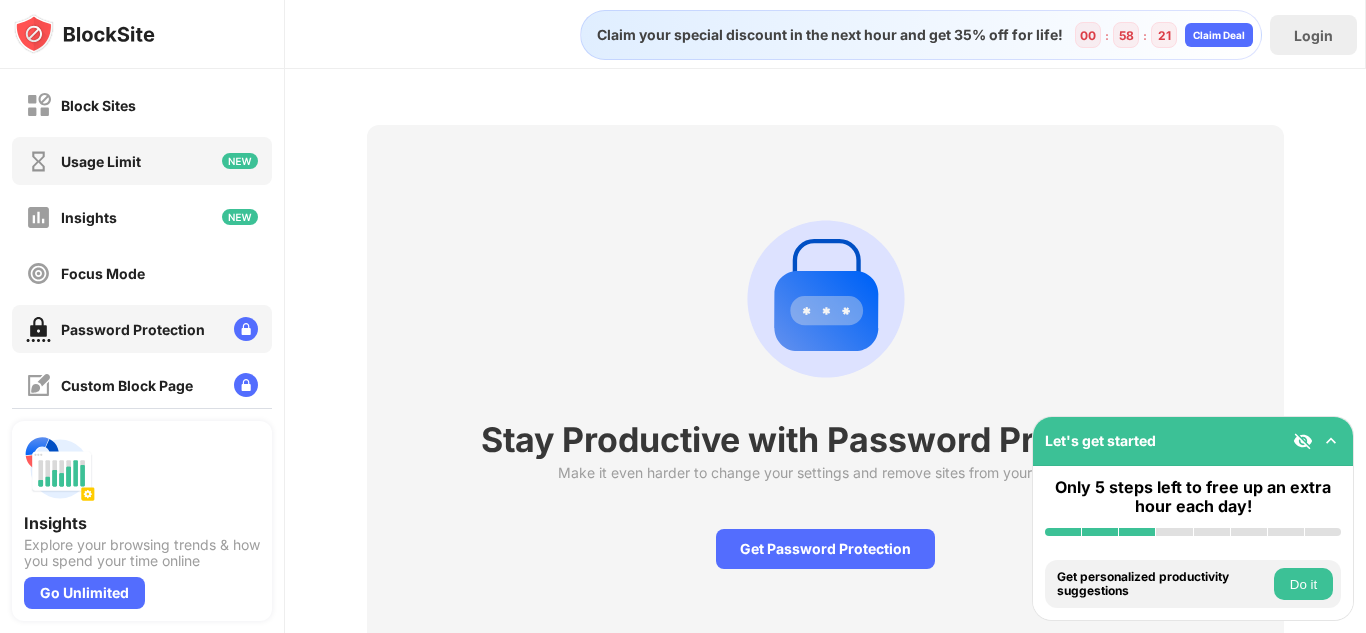 click on "Usage Limit" at bounding box center [83, 161] 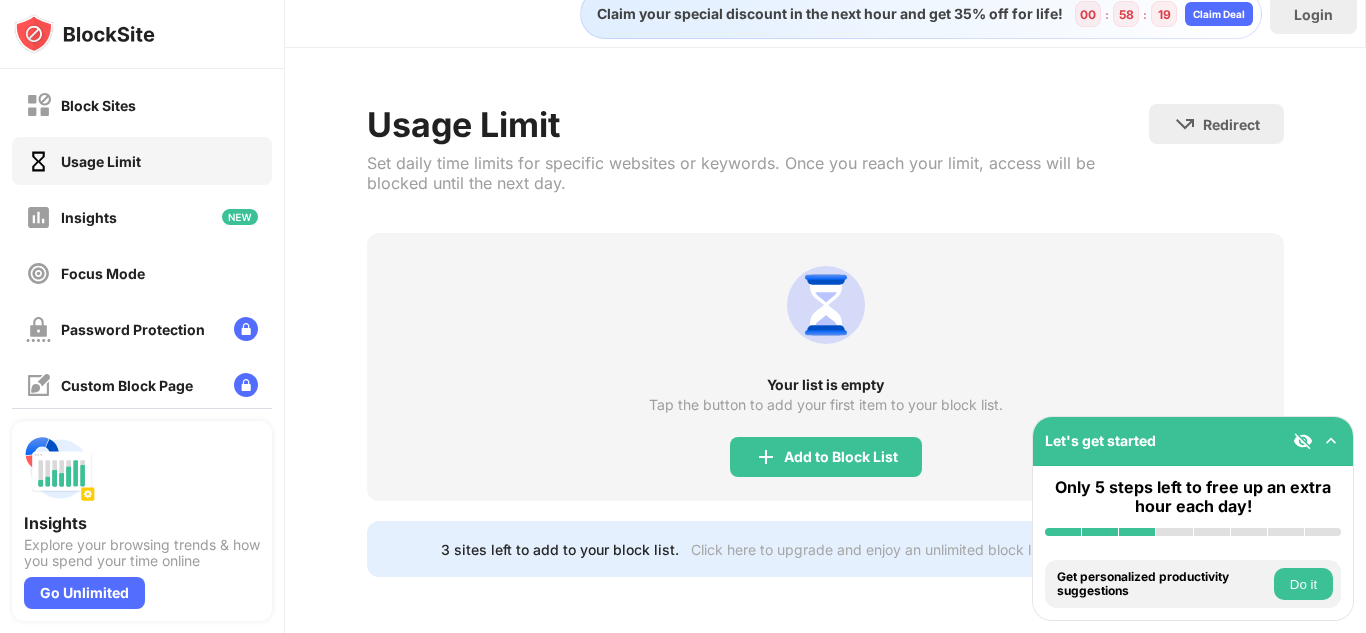 scroll, scrollTop: 36, scrollLeft: 0, axis: vertical 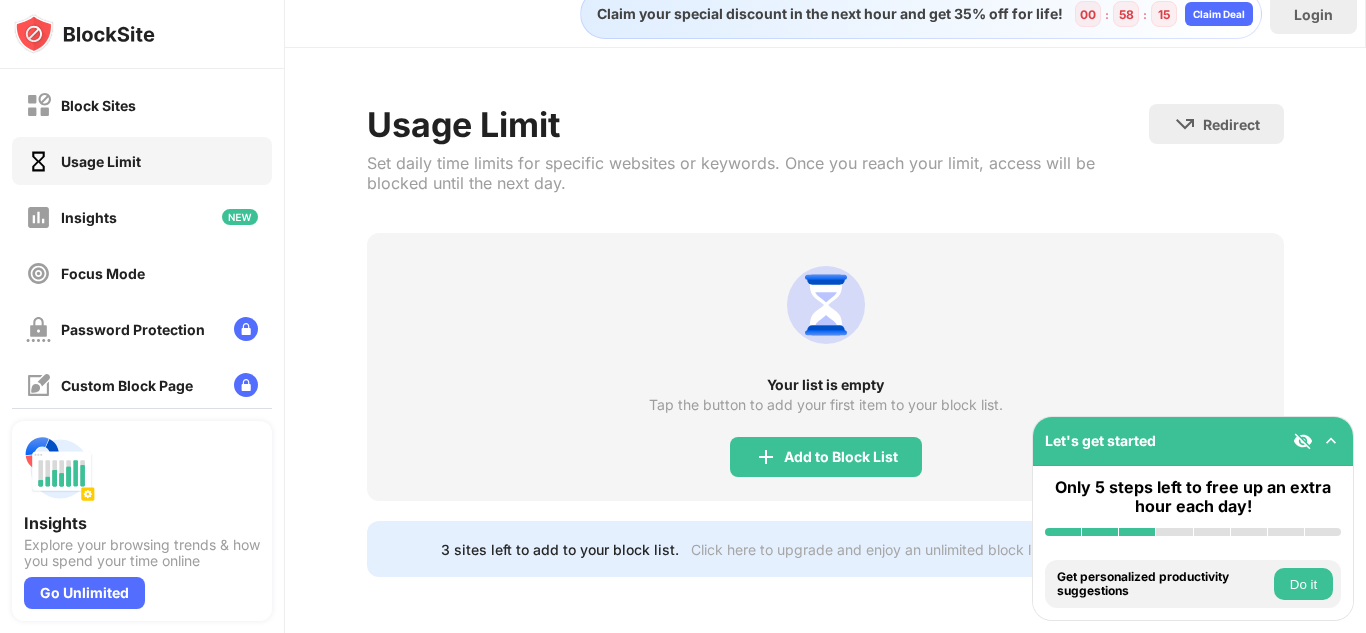 click on "Do it" at bounding box center [1303, 584] 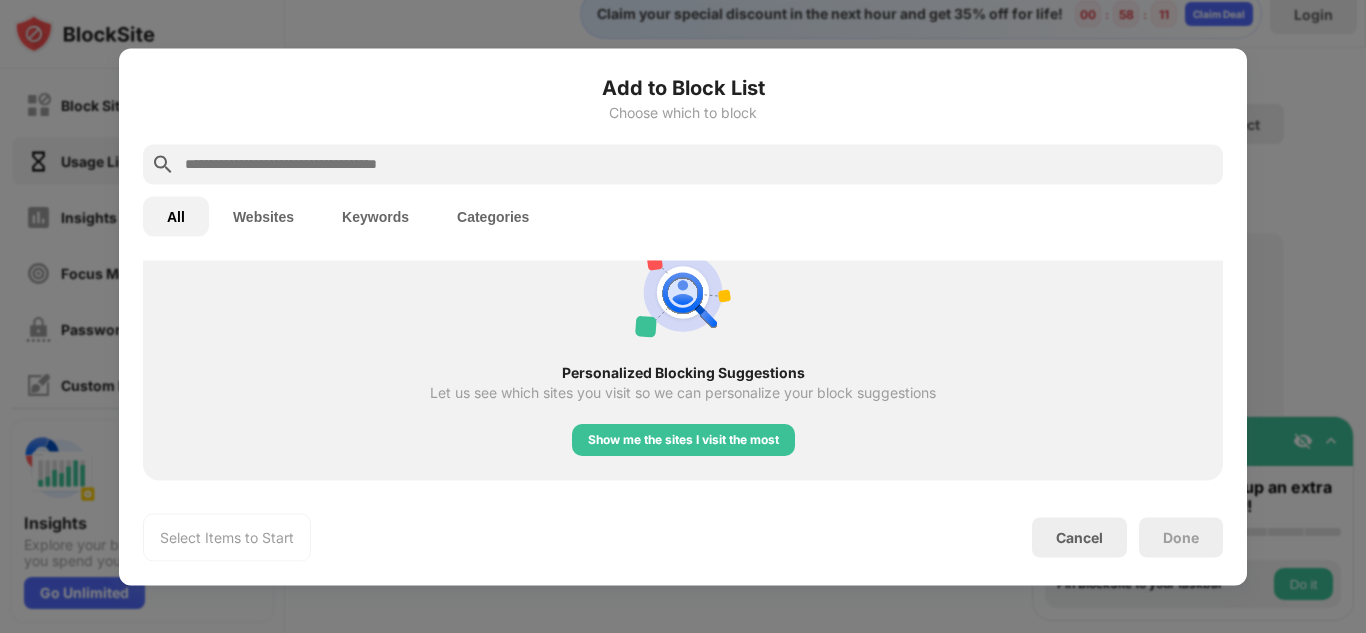 scroll, scrollTop: 791, scrollLeft: 0, axis: vertical 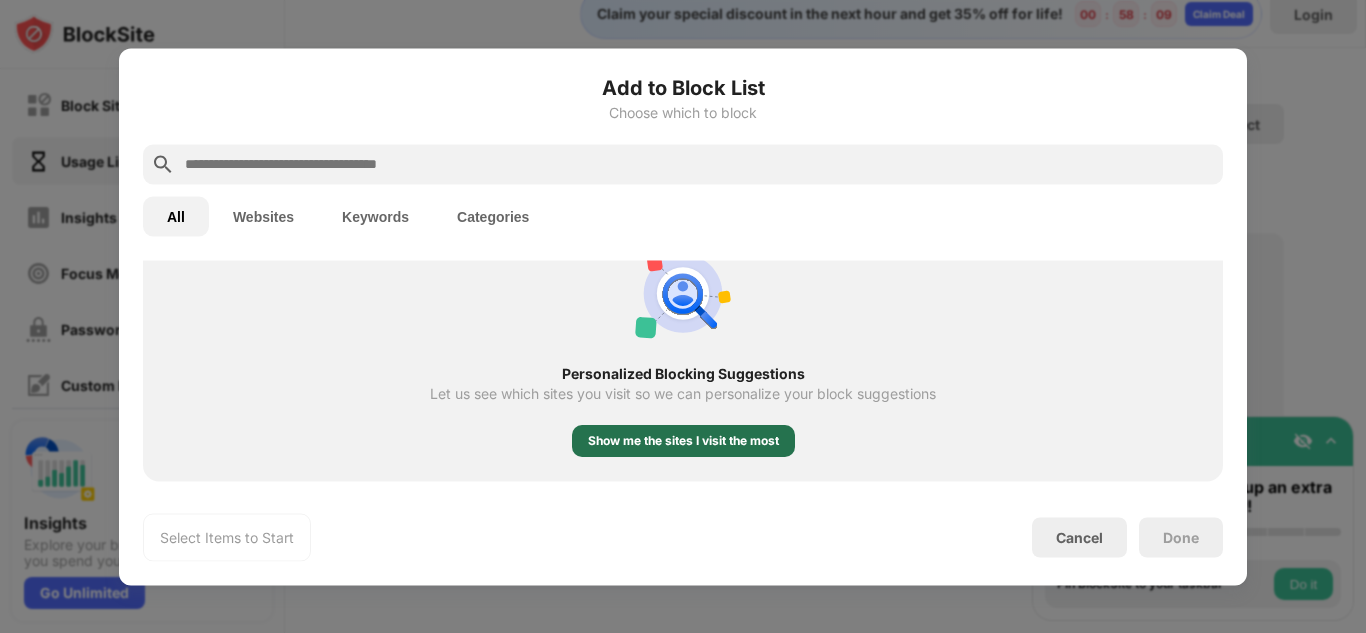 click on "Show me the sites I visit the most" at bounding box center [683, 441] 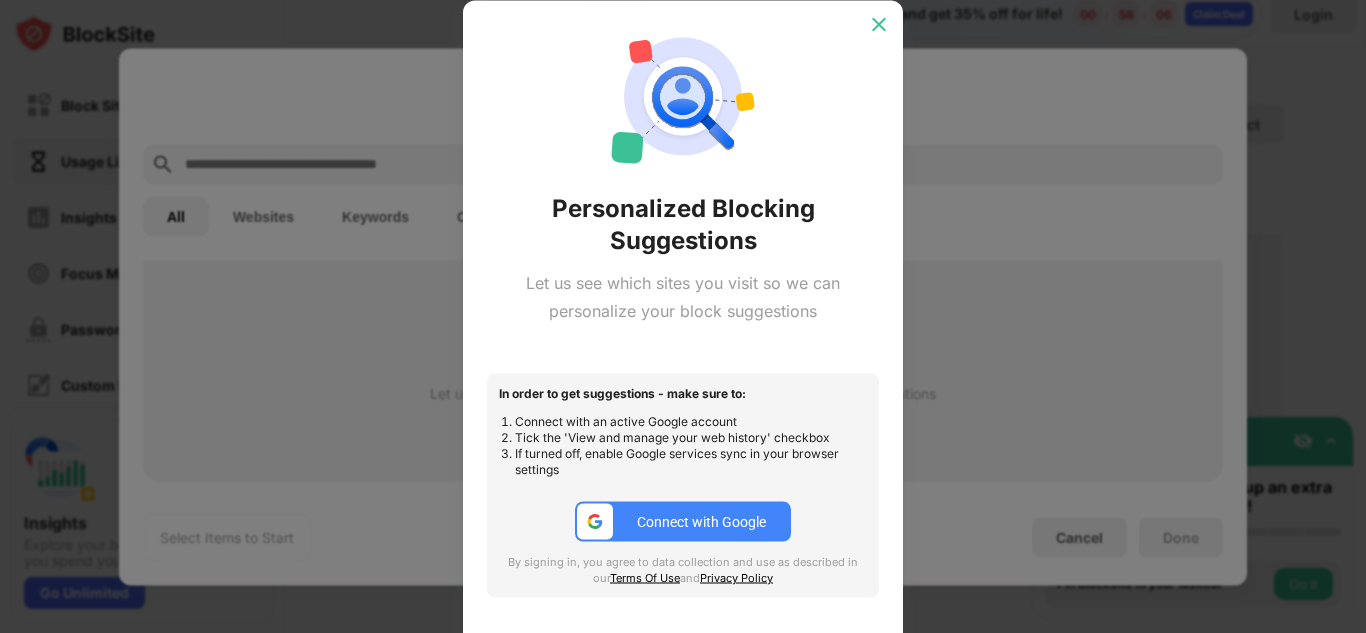 click at bounding box center (879, 24) 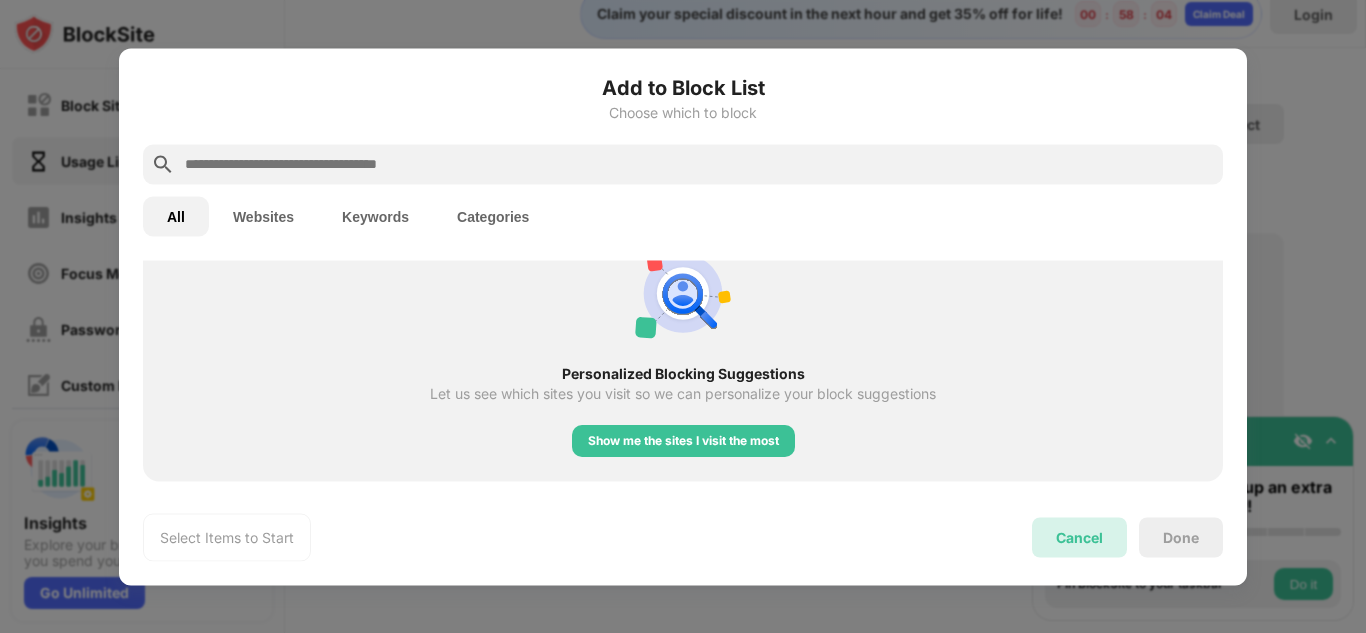 click on "Cancel" at bounding box center (1079, 537) 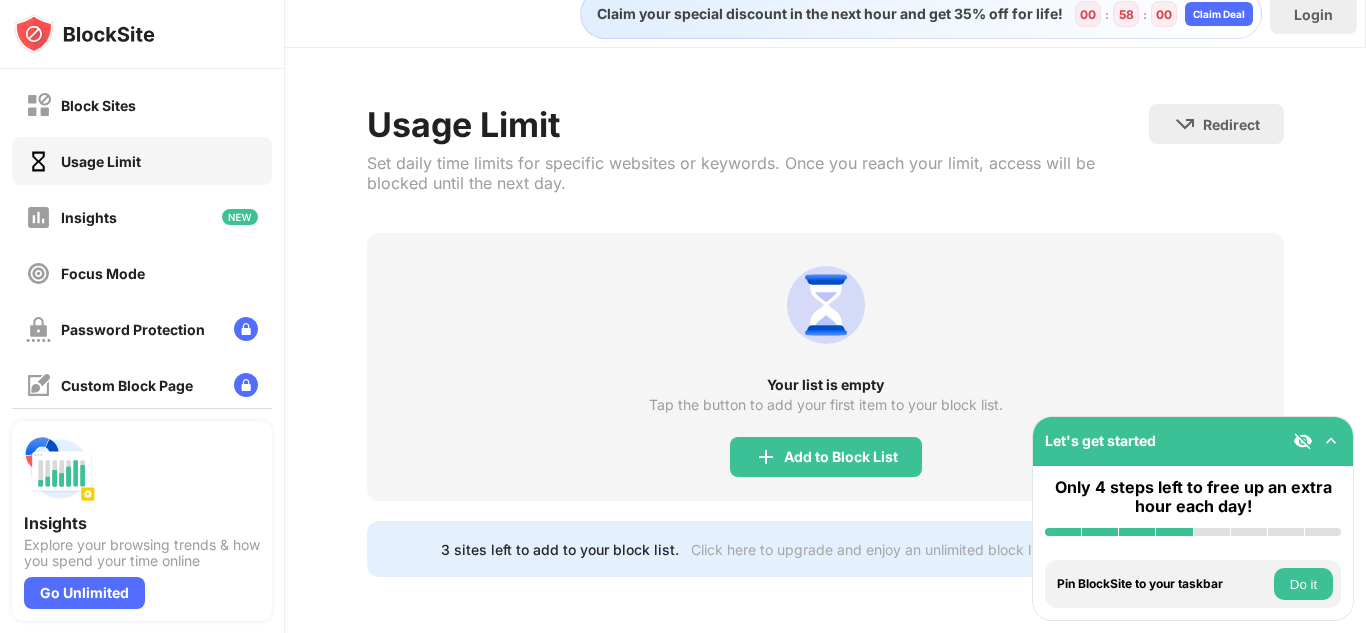 click on "Do it" at bounding box center [1303, 584] 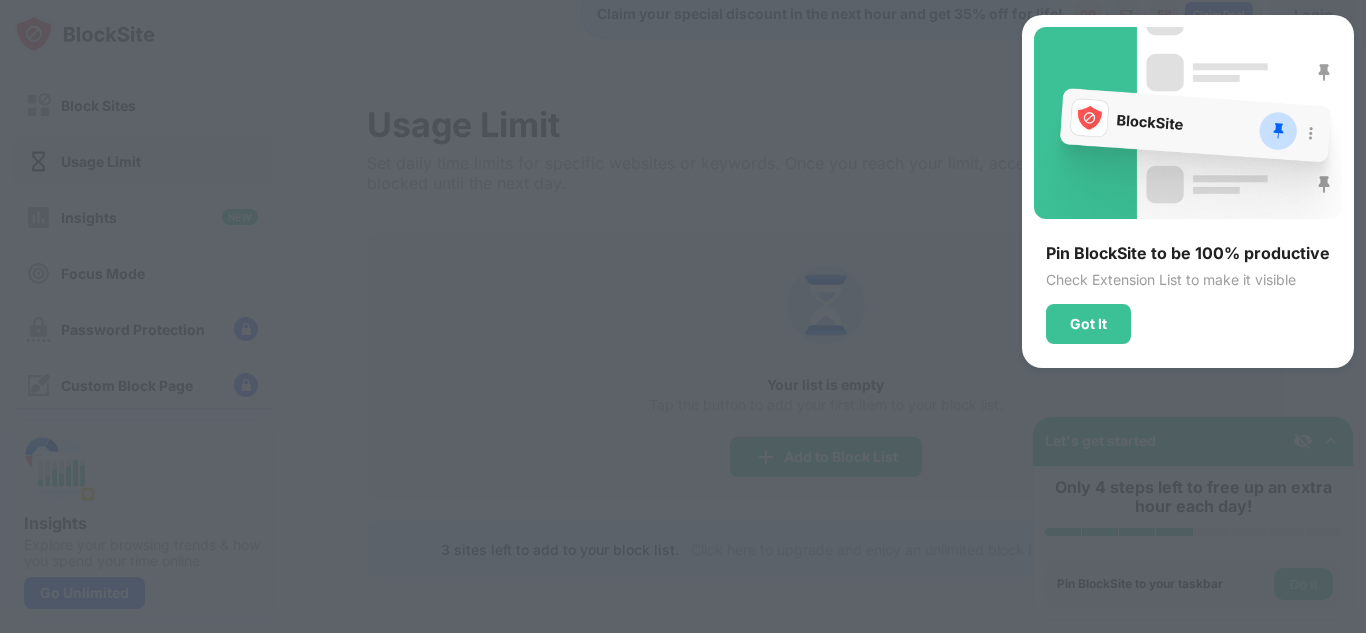 click at bounding box center [683, 316] 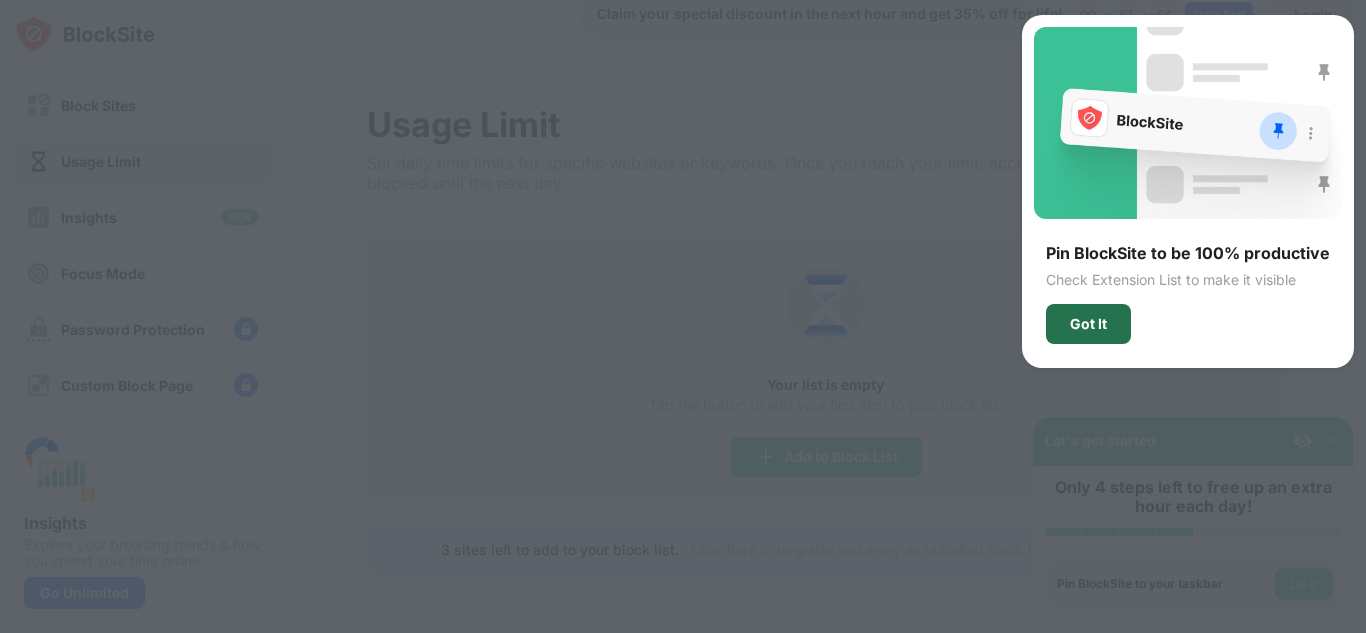 click on "Got It" at bounding box center [1088, 324] 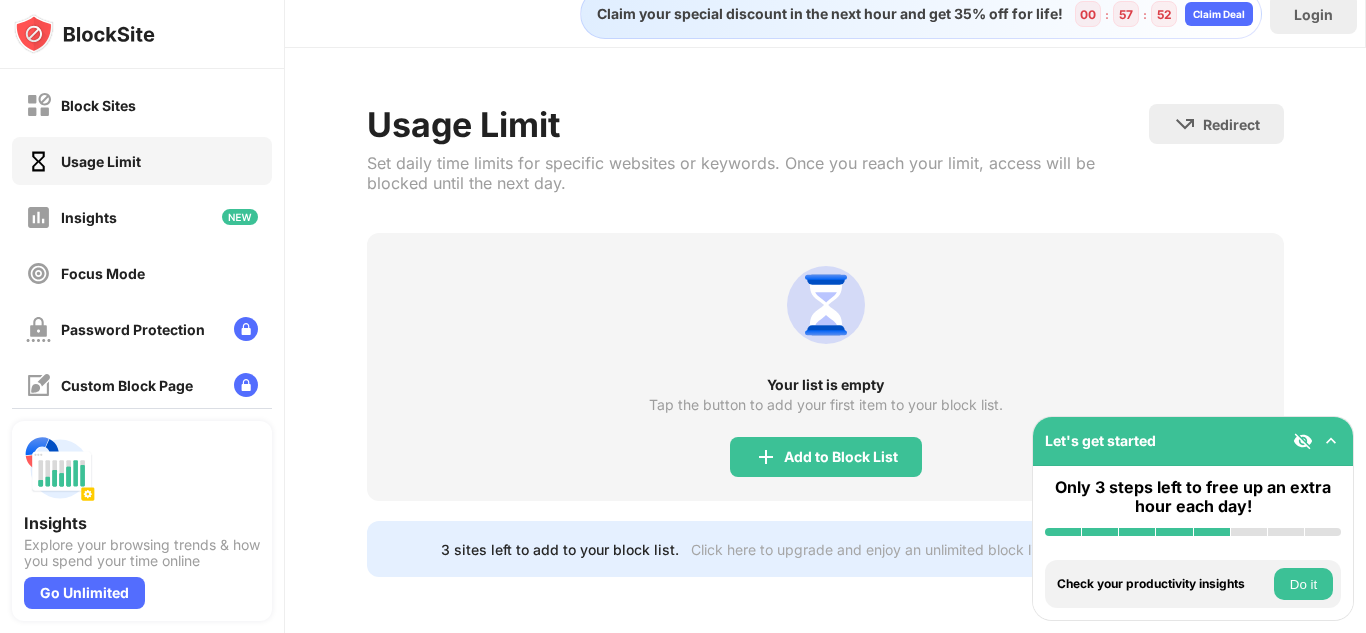 click on "Do it" at bounding box center (1303, 584) 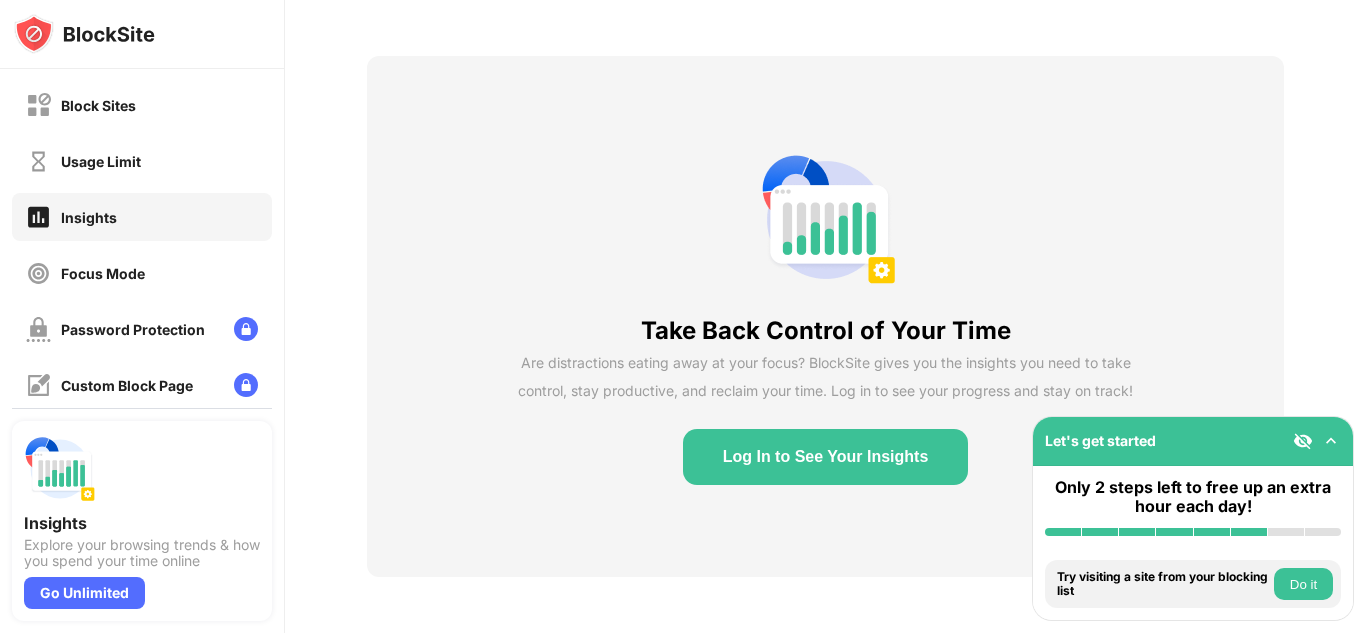 scroll, scrollTop: 84, scrollLeft: 0, axis: vertical 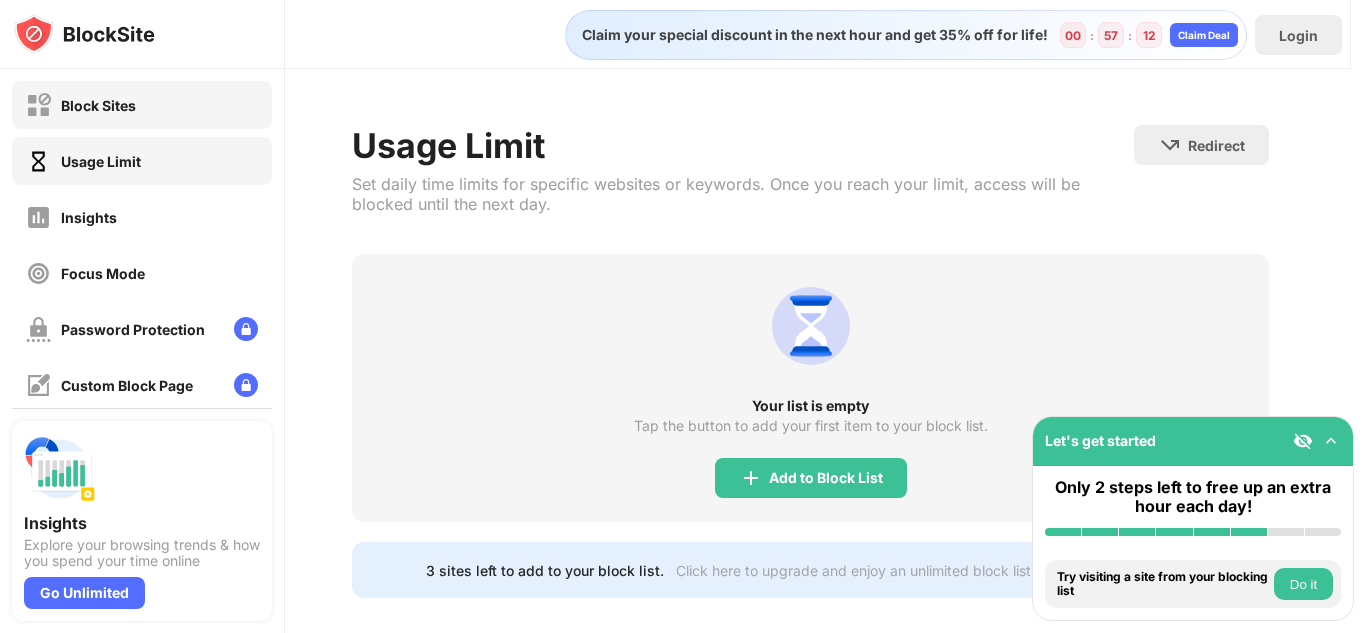 click on "Block Sites" at bounding box center (98, 105) 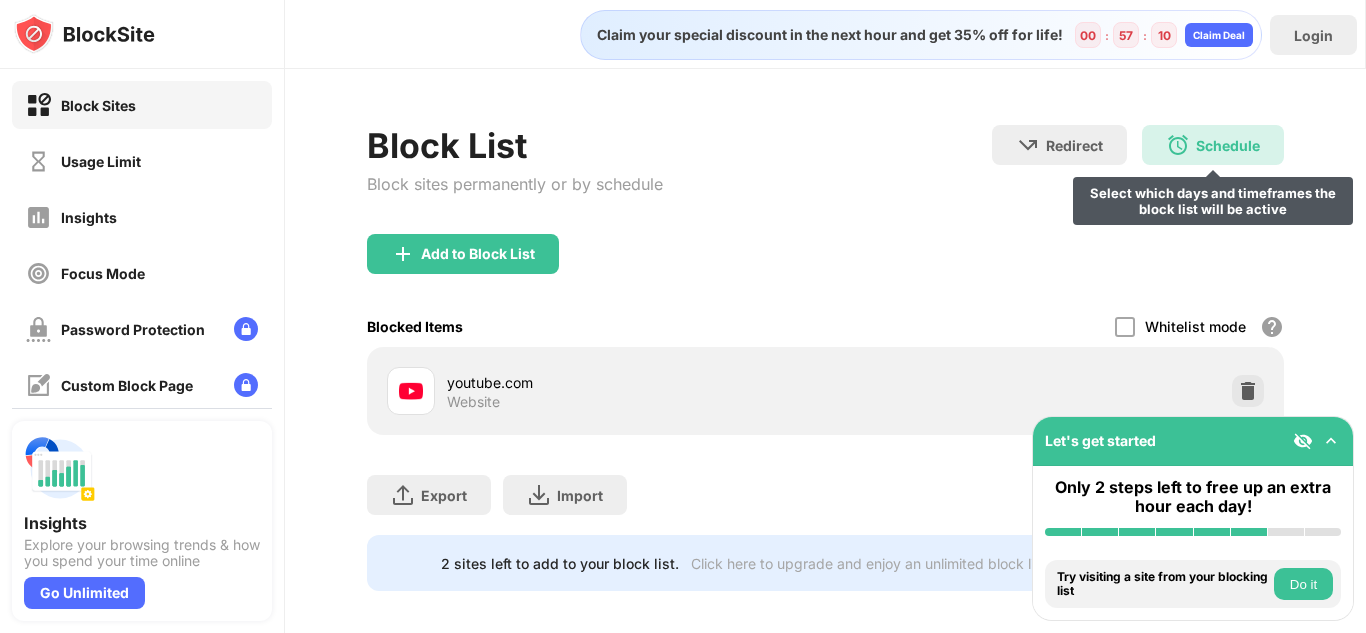 click on "Schedule" at bounding box center (1228, 145) 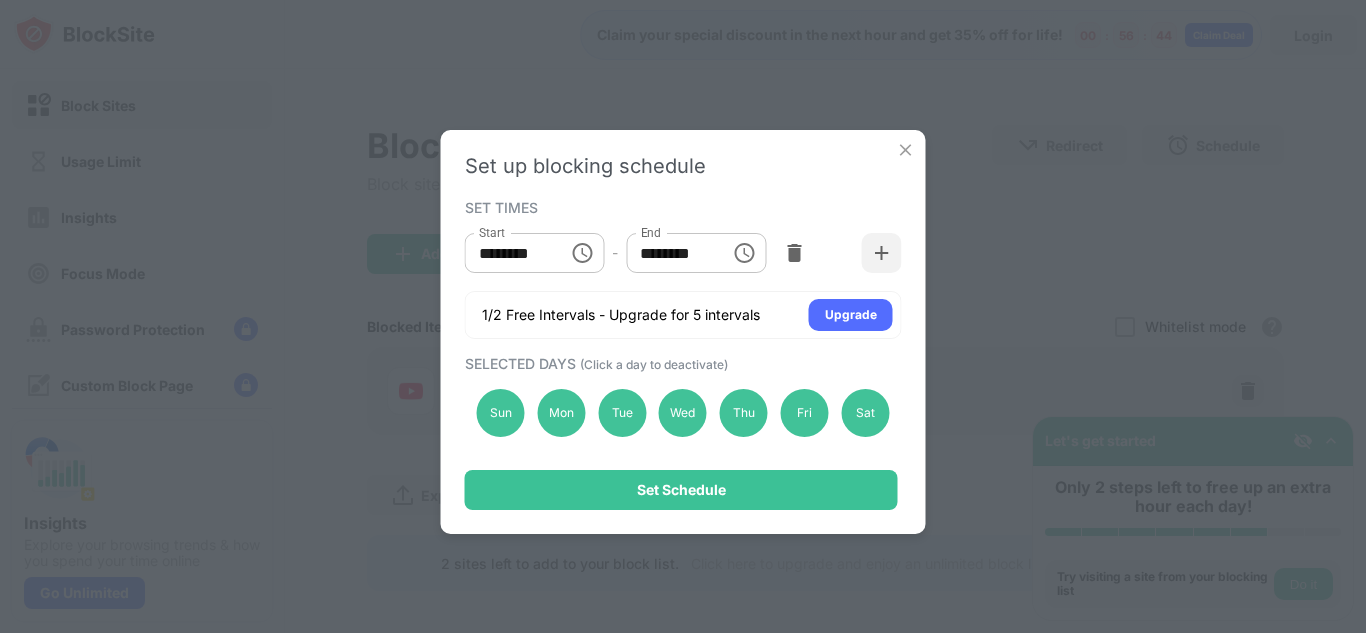 click on "********" at bounding box center (510, 253) 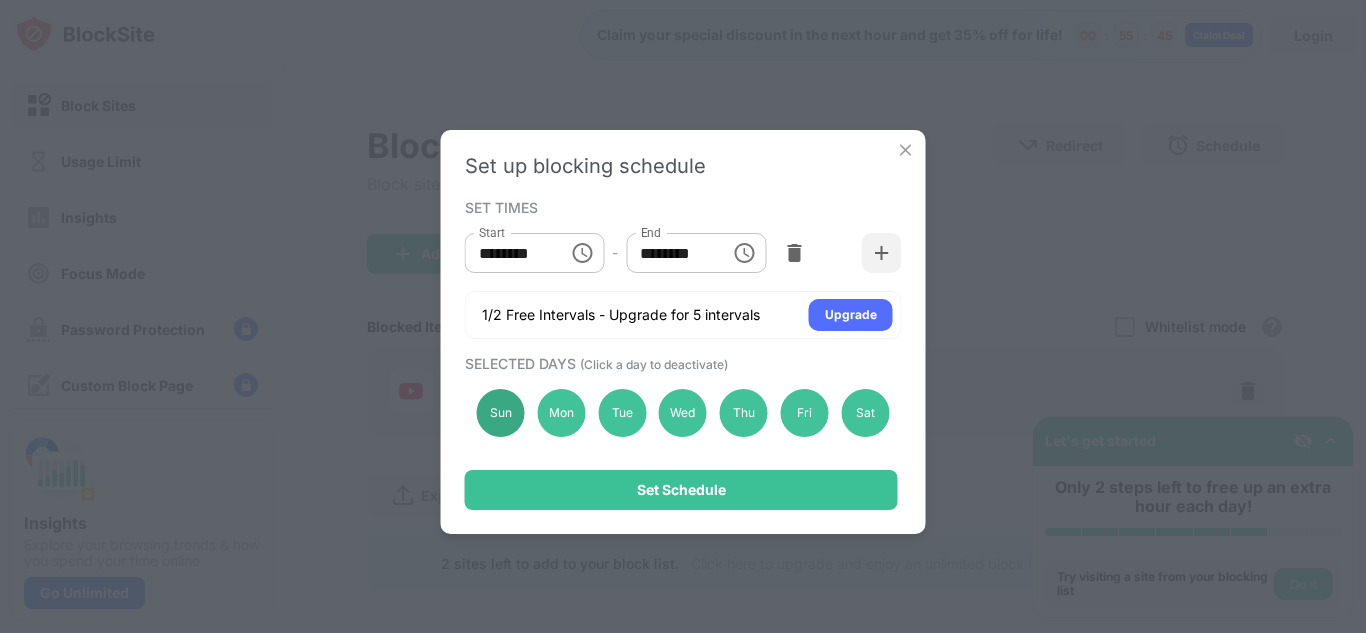 click on "Sun" at bounding box center (501, 413) 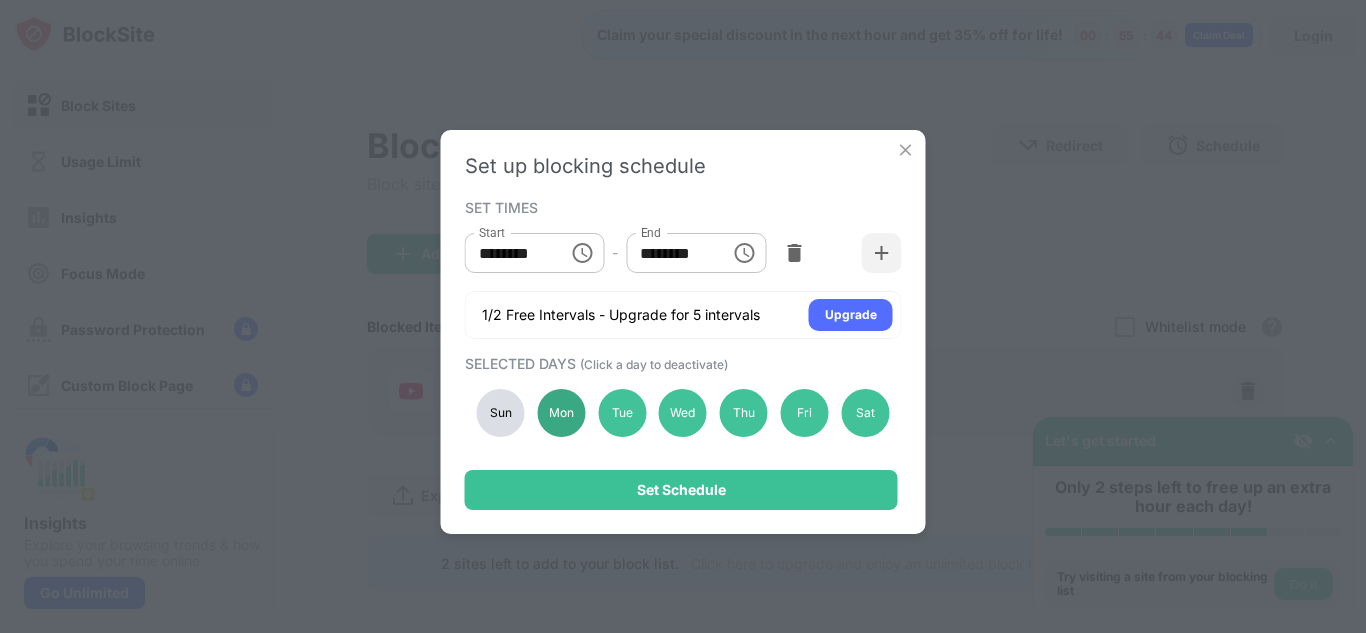 click on "Mon" at bounding box center [561, 413] 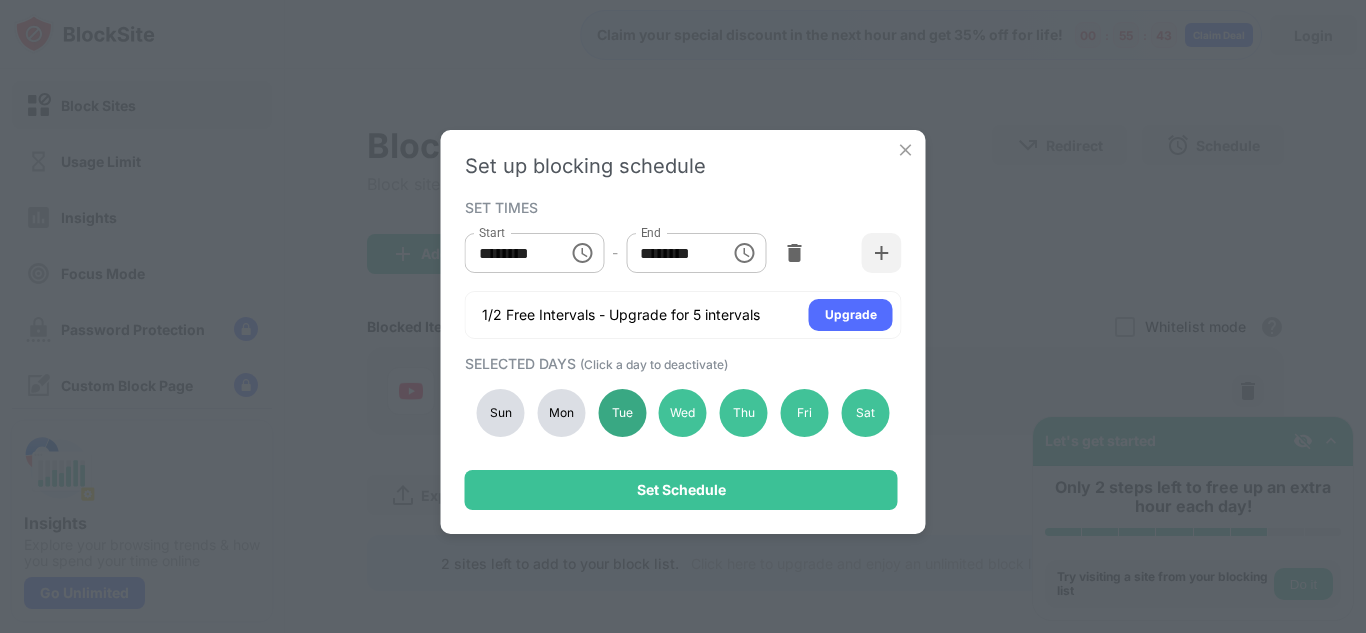 click on "Tue" at bounding box center [622, 413] 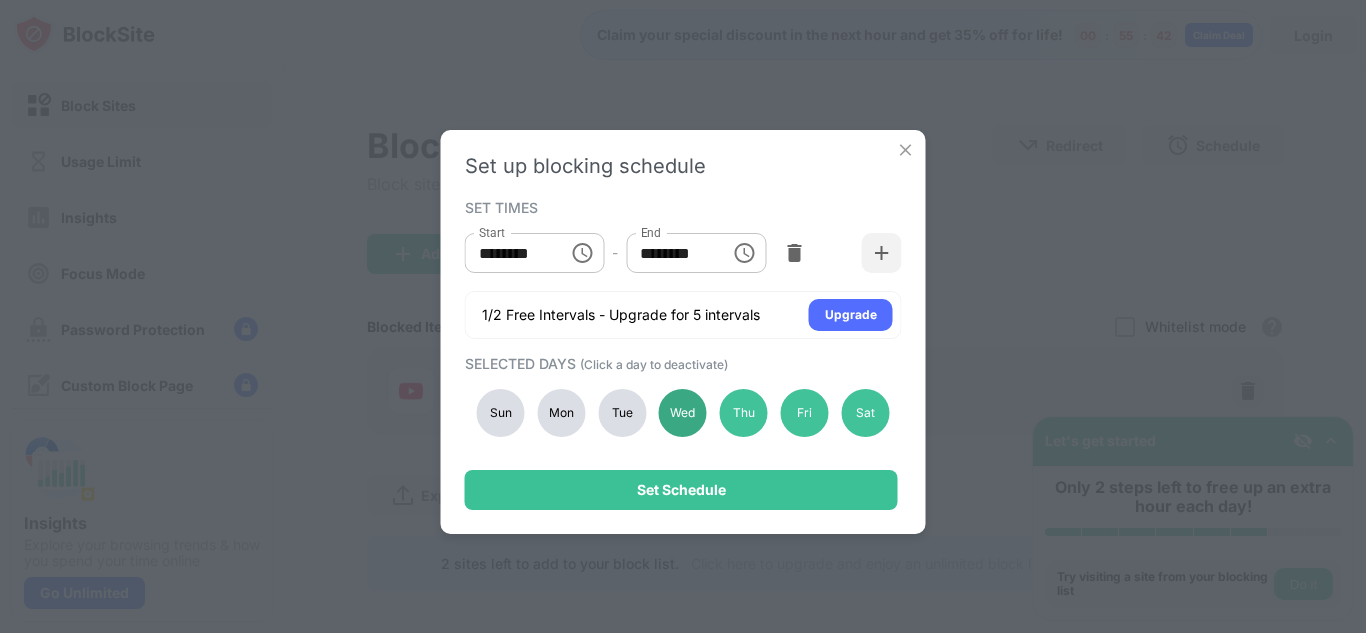 click on "Wed" at bounding box center (683, 413) 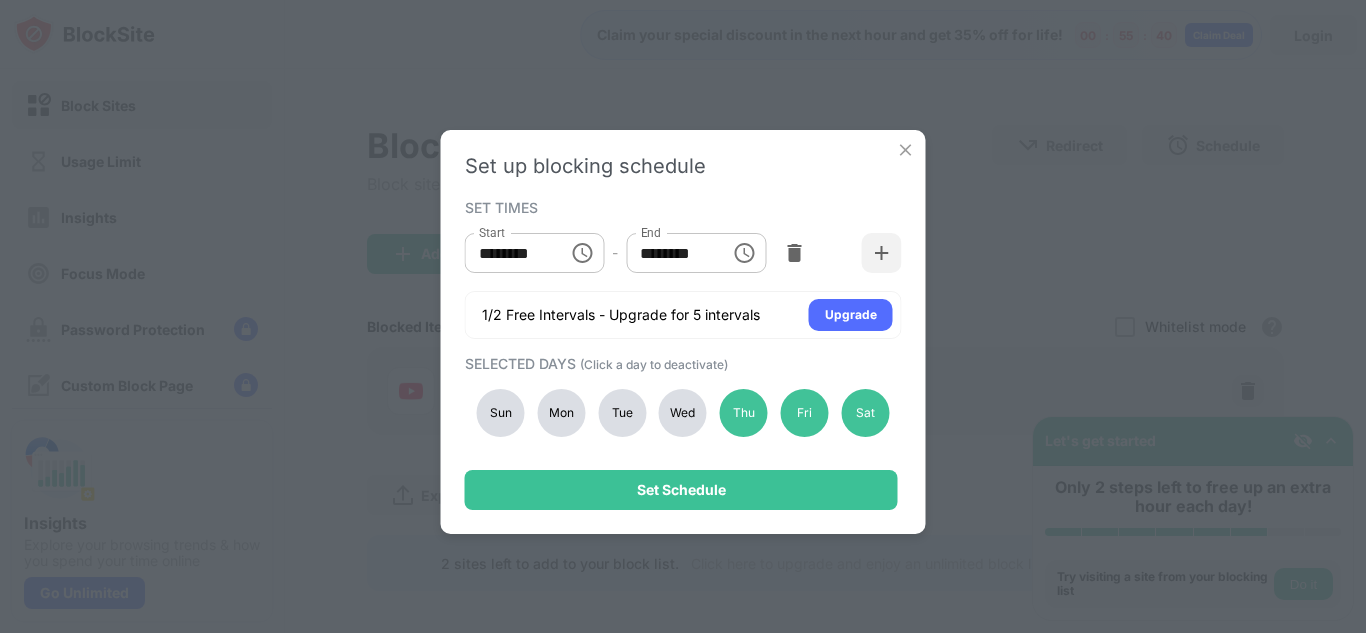 click on "Sun" at bounding box center [501, 413] 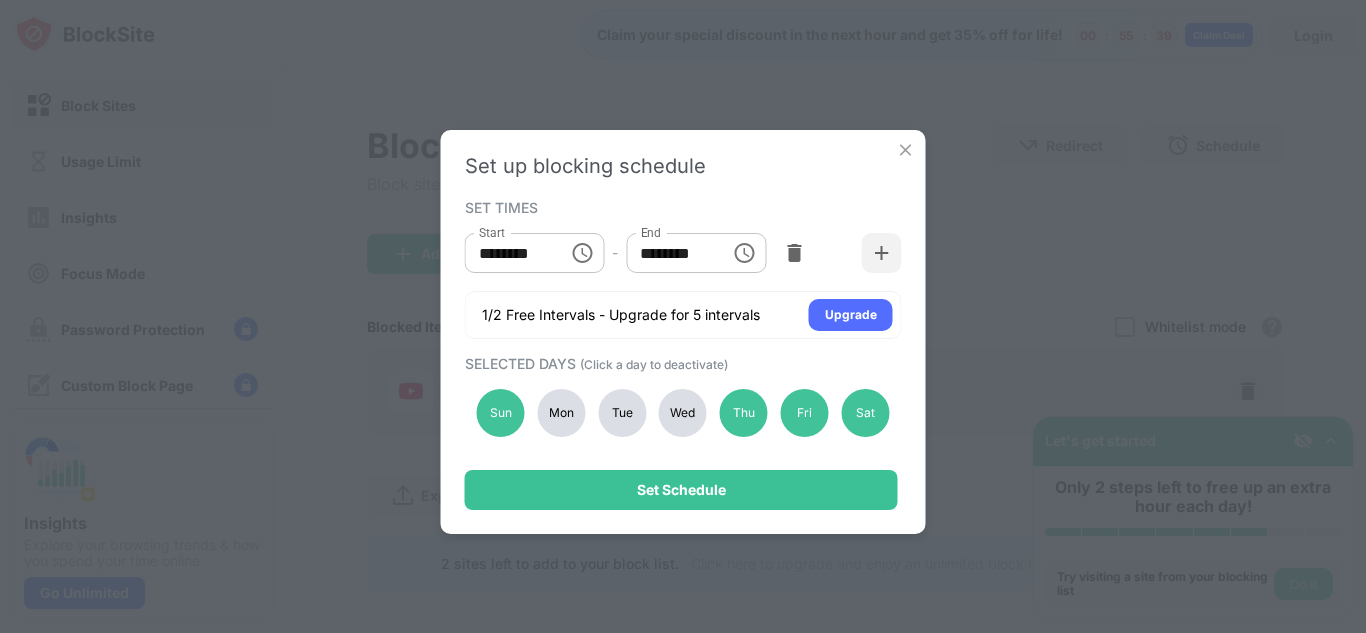 click on "Mon" at bounding box center [561, 413] 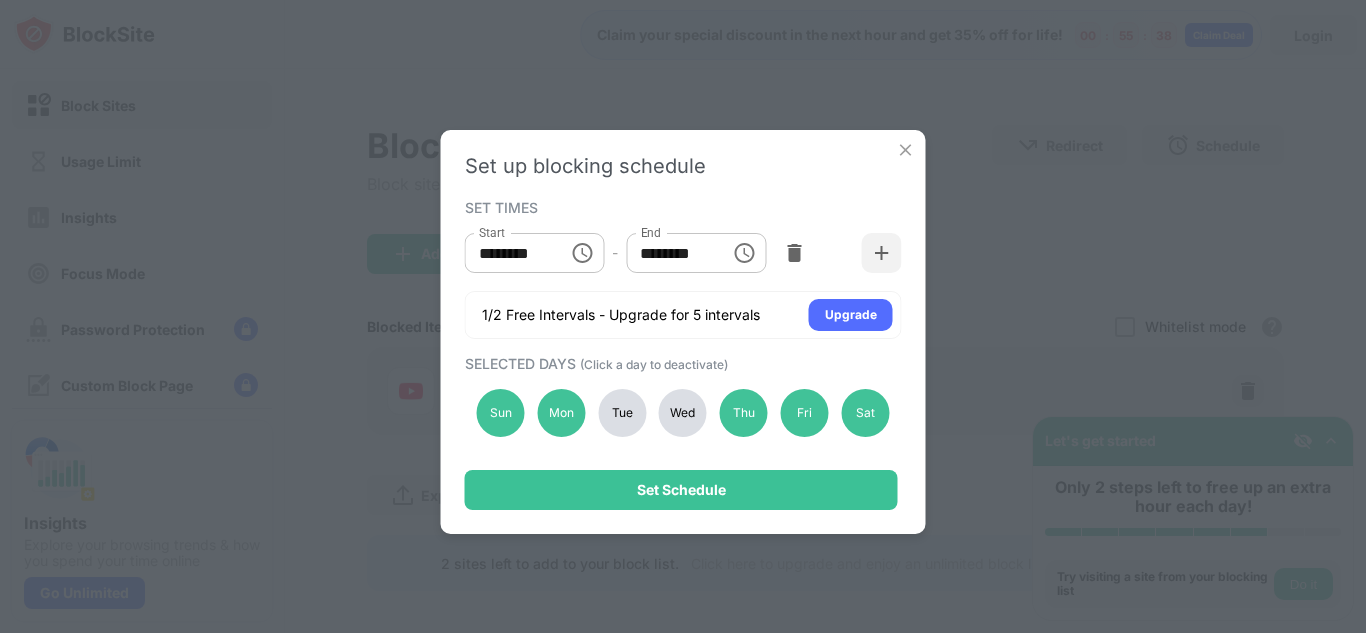 click on "Tue" at bounding box center (622, 413) 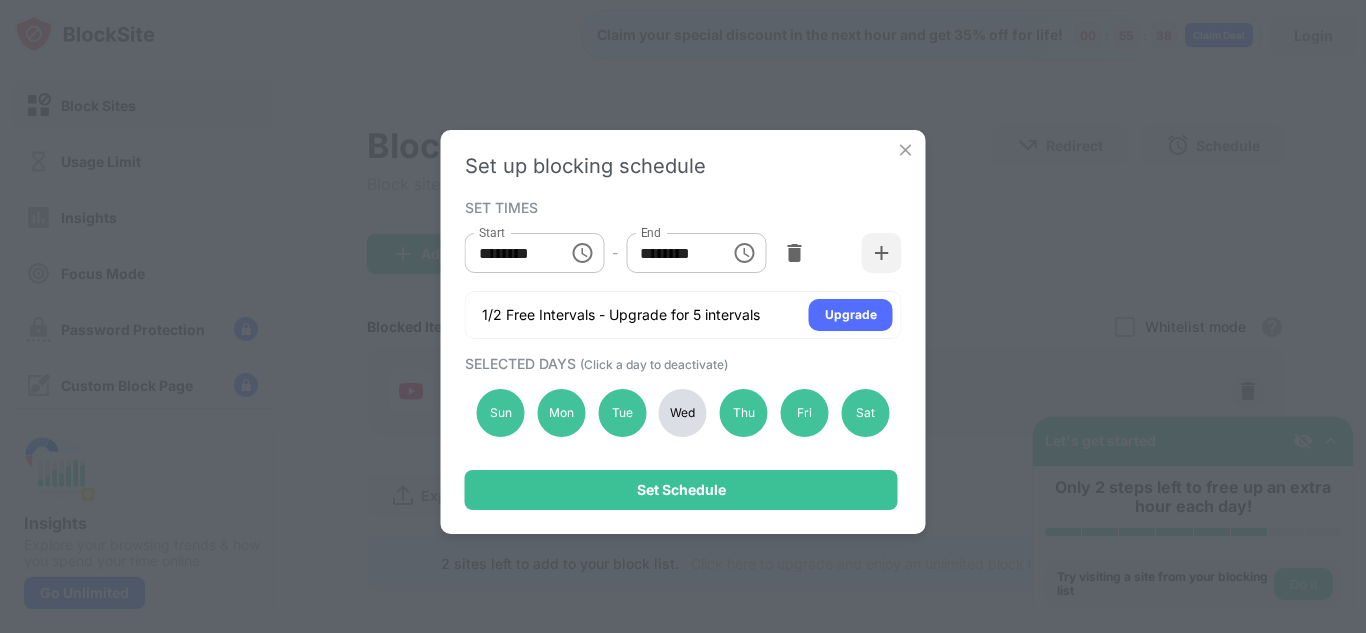 click on "Wed" at bounding box center [683, 413] 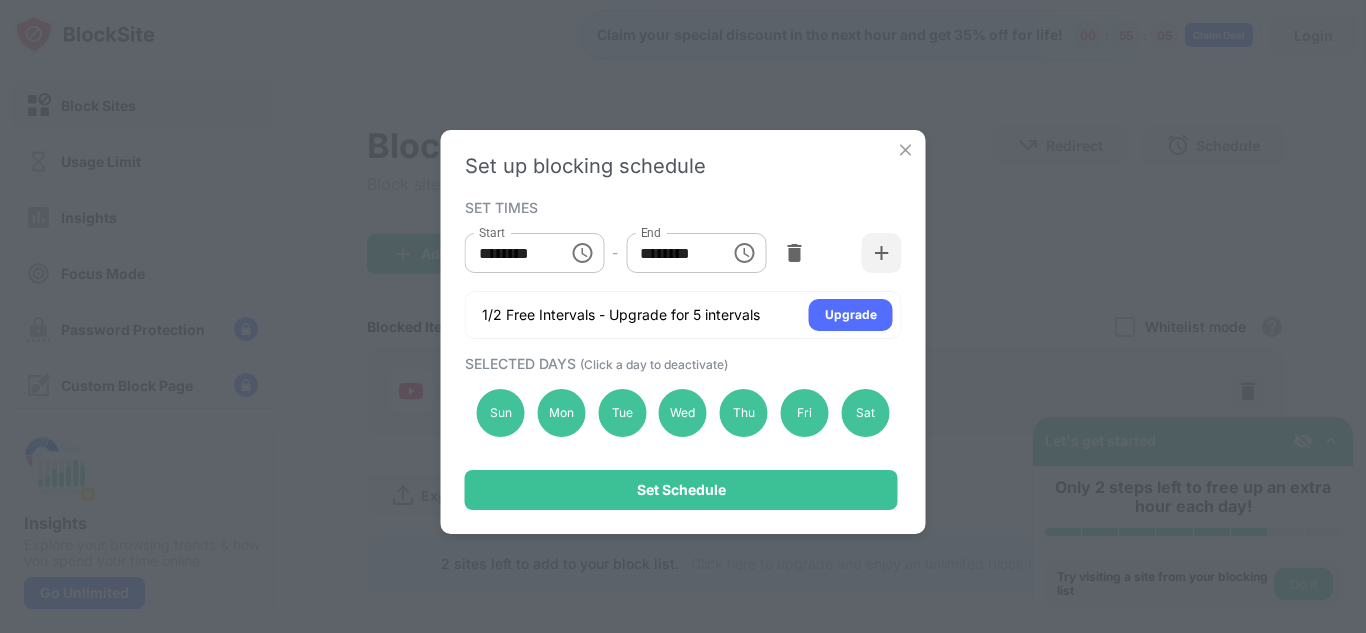 click on "******** Start" at bounding box center [535, 253] 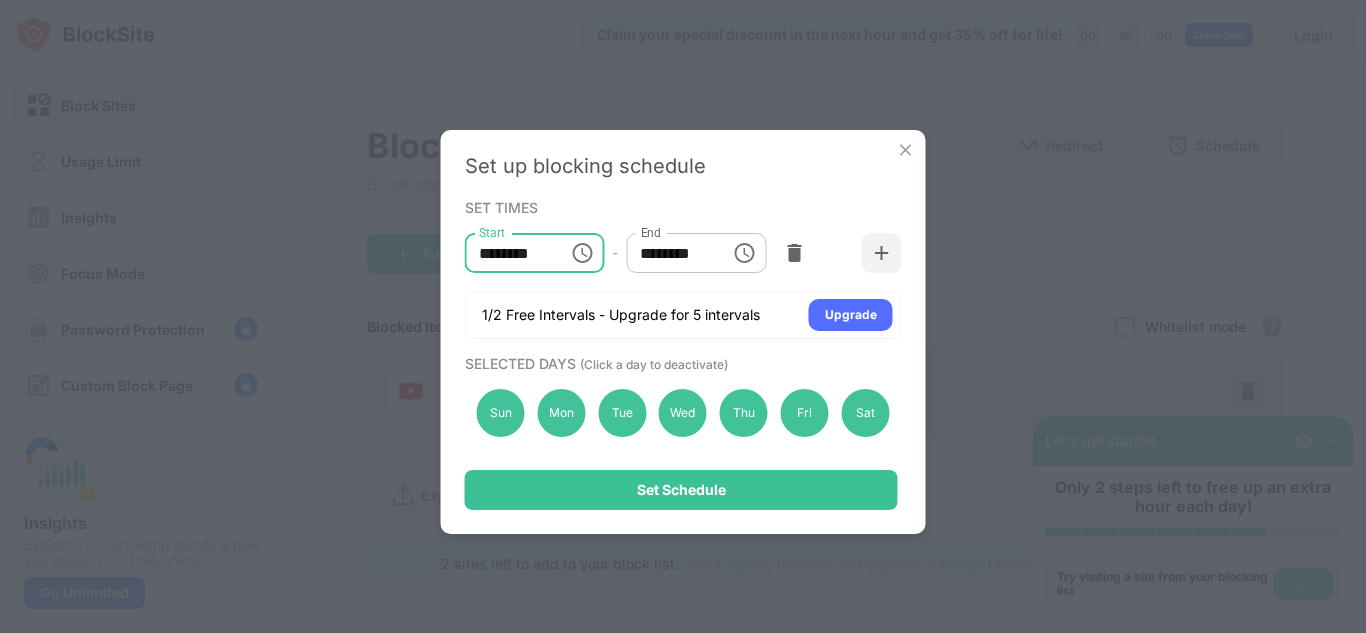 click on "********" at bounding box center (510, 253) 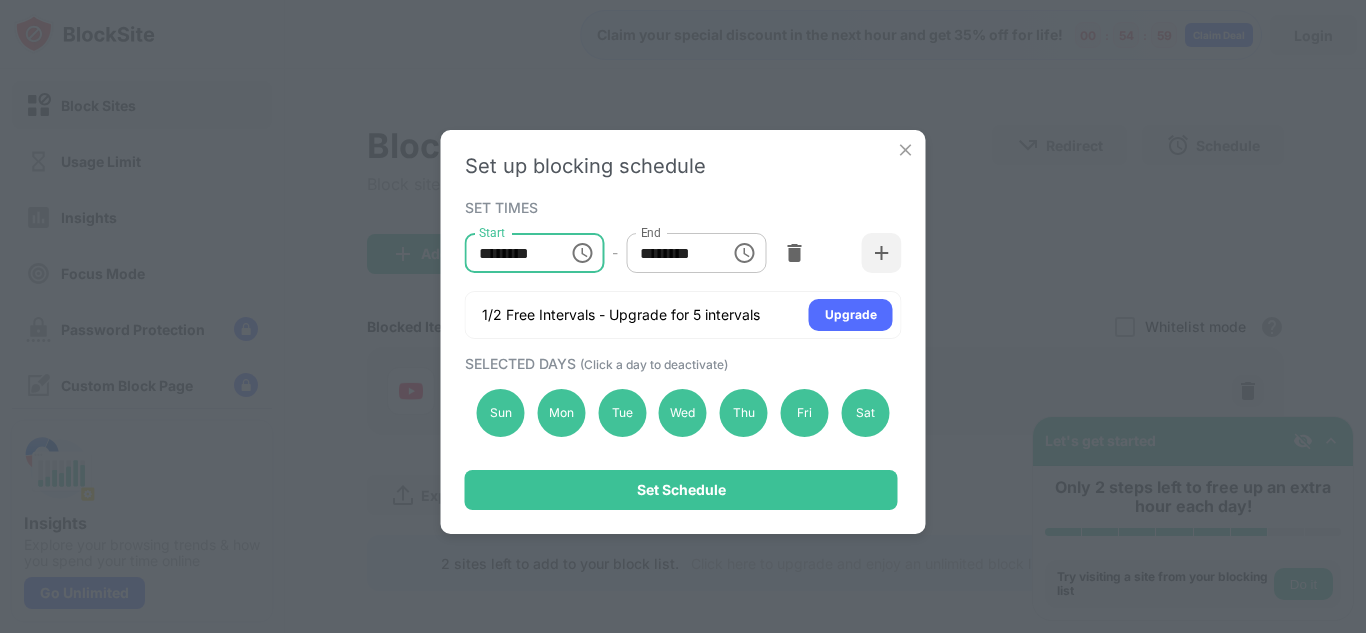 click on "********" at bounding box center (510, 253) 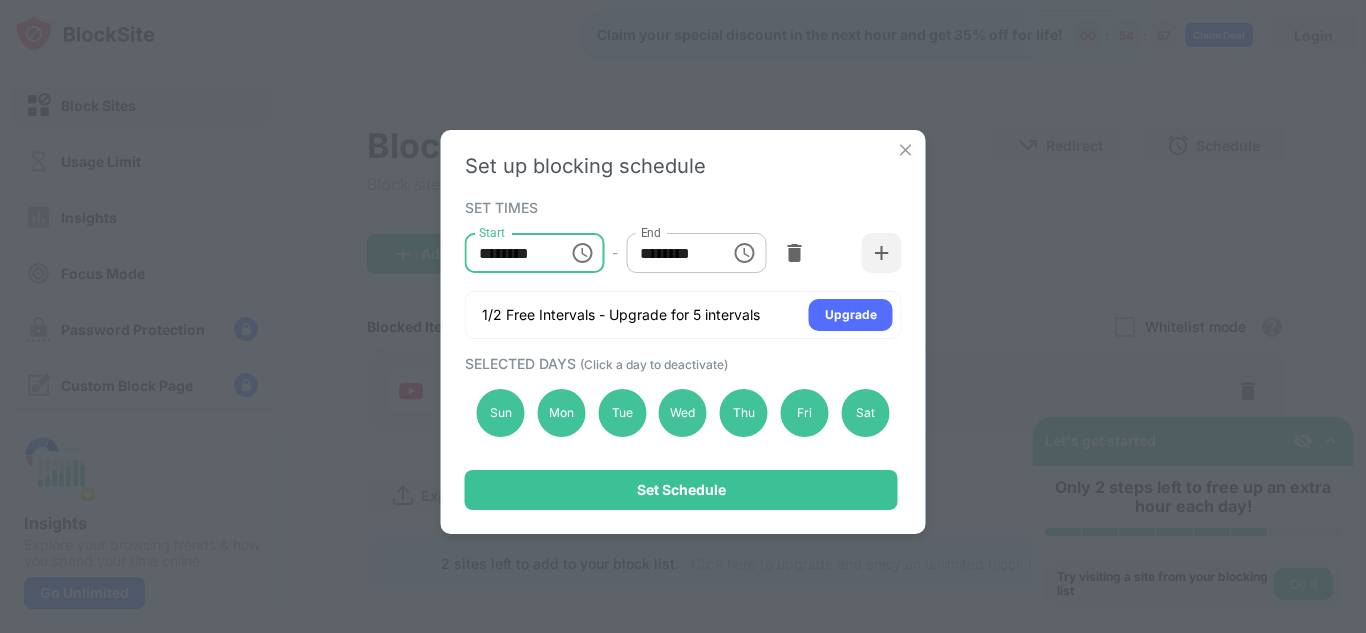click on "********" at bounding box center [510, 253] 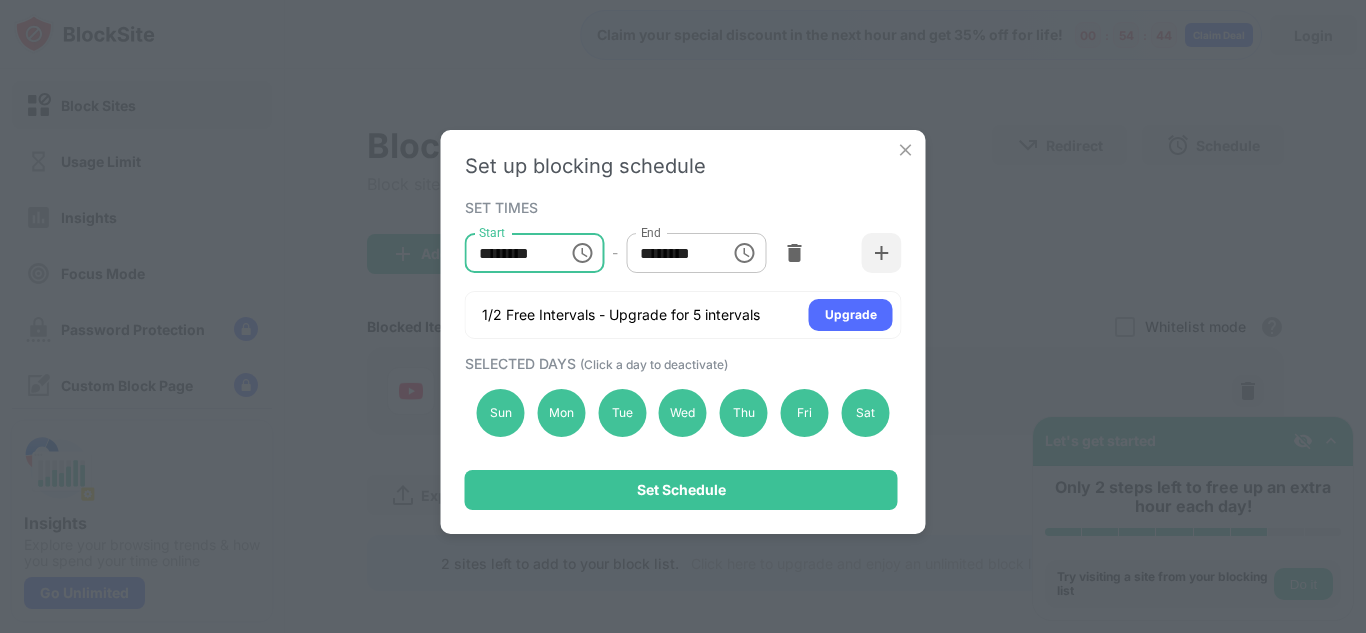 type on "********" 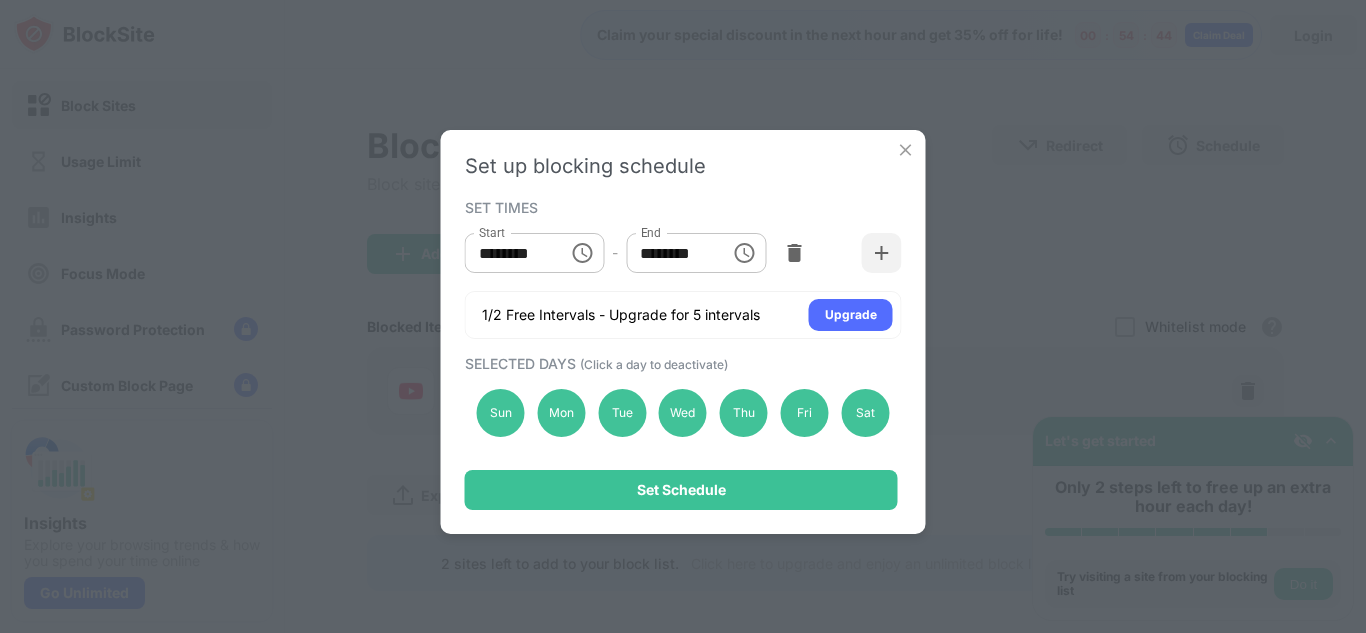 click at bounding box center (906, 150) 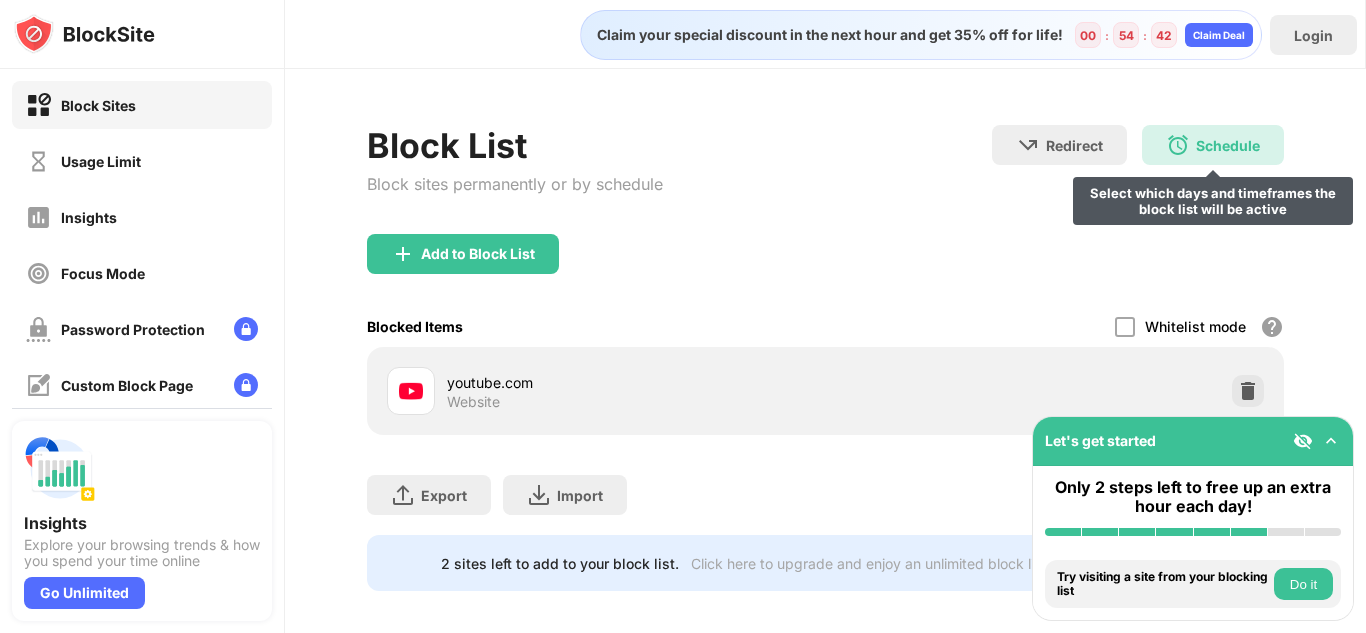 click at bounding box center [1178, 145] 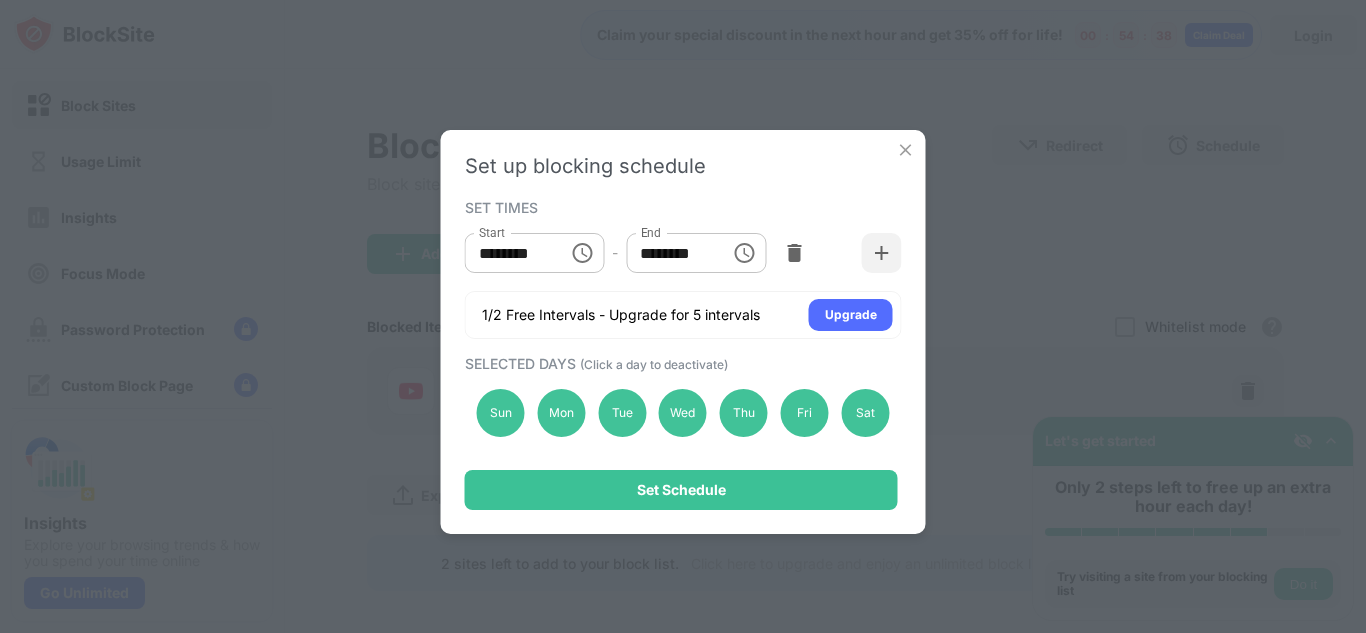 click on "********" at bounding box center (510, 253) 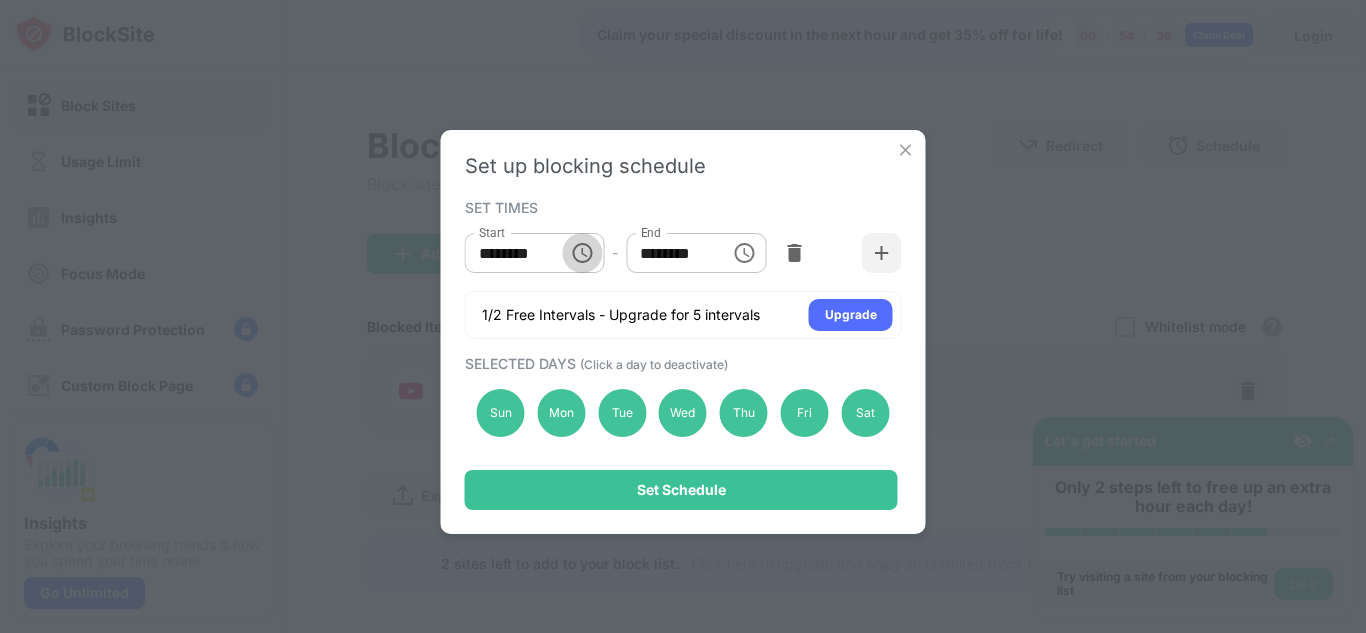 click at bounding box center (582, 253) 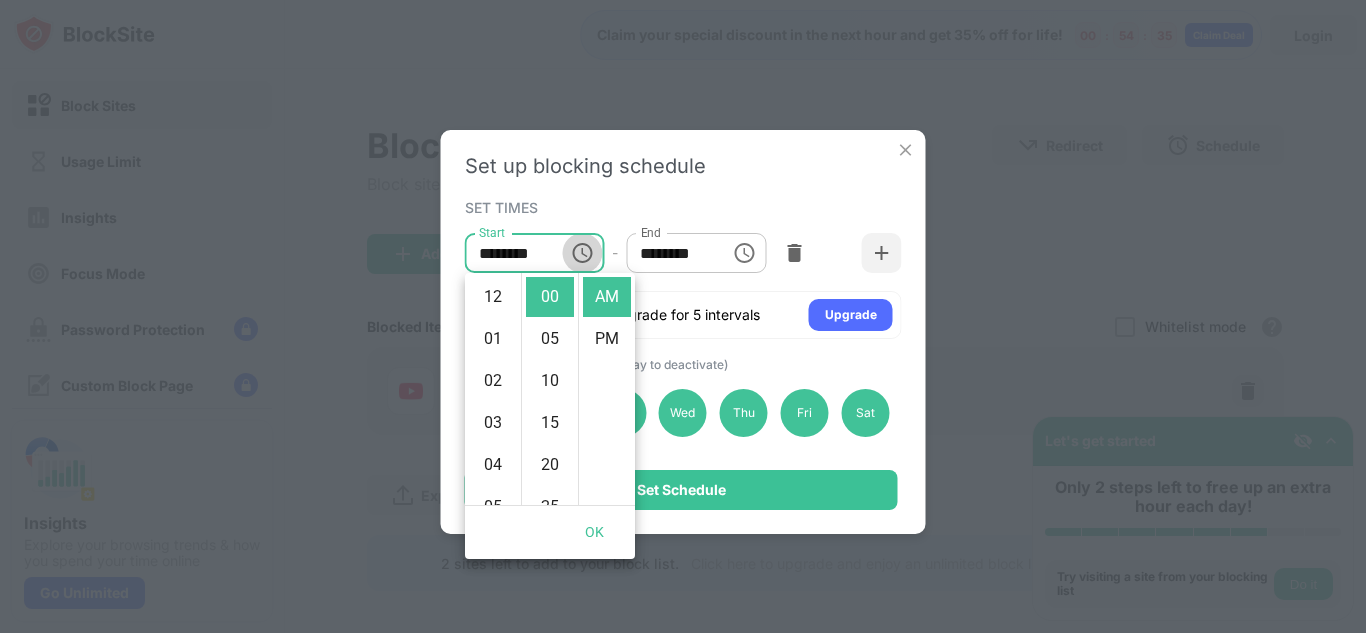scroll, scrollTop: 420, scrollLeft: 0, axis: vertical 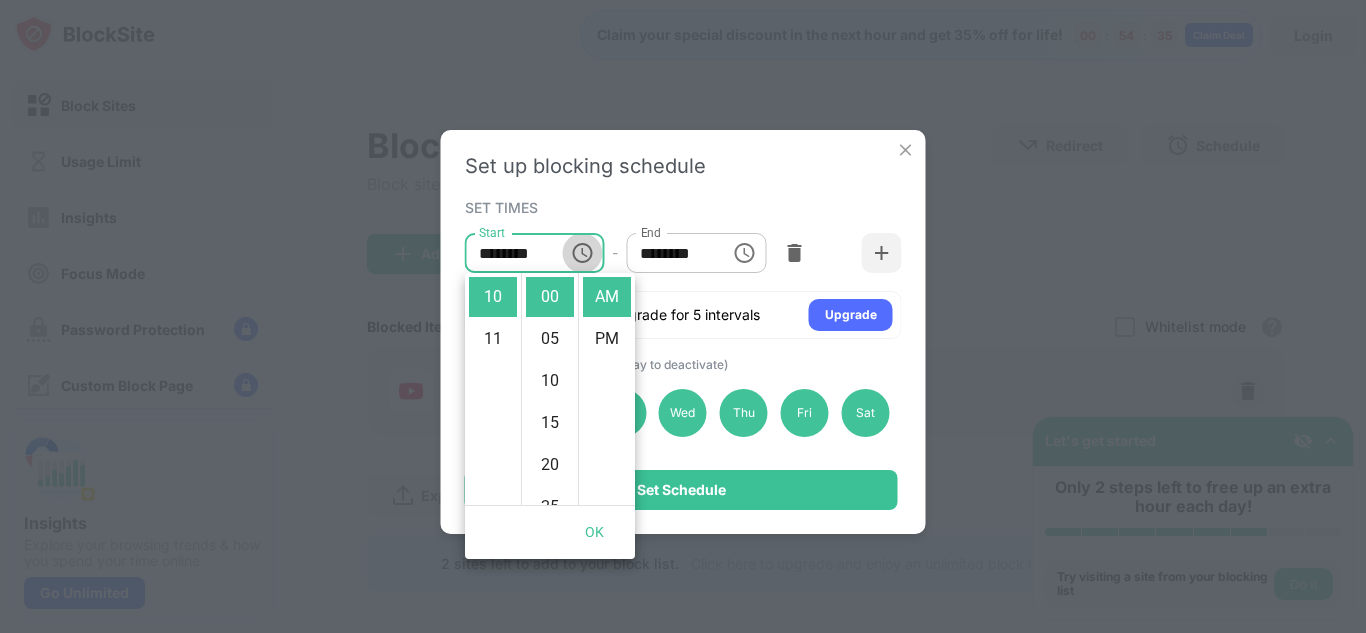 click at bounding box center [582, 253] 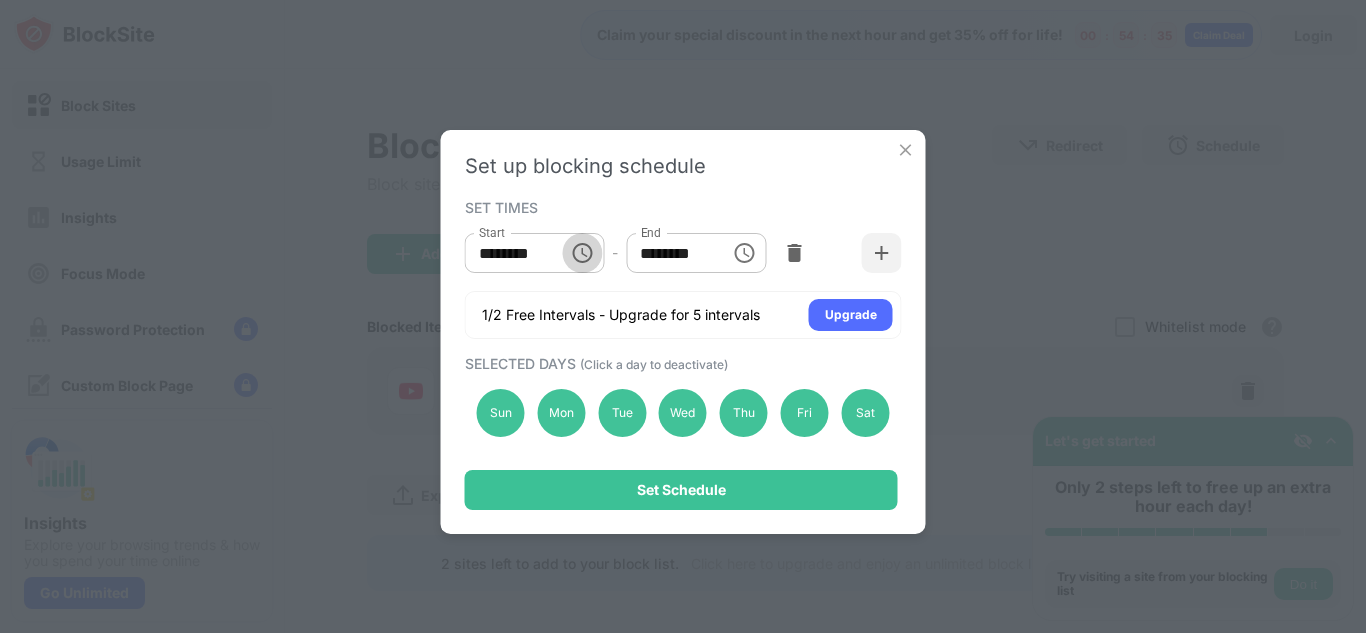 click at bounding box center [582, 253] 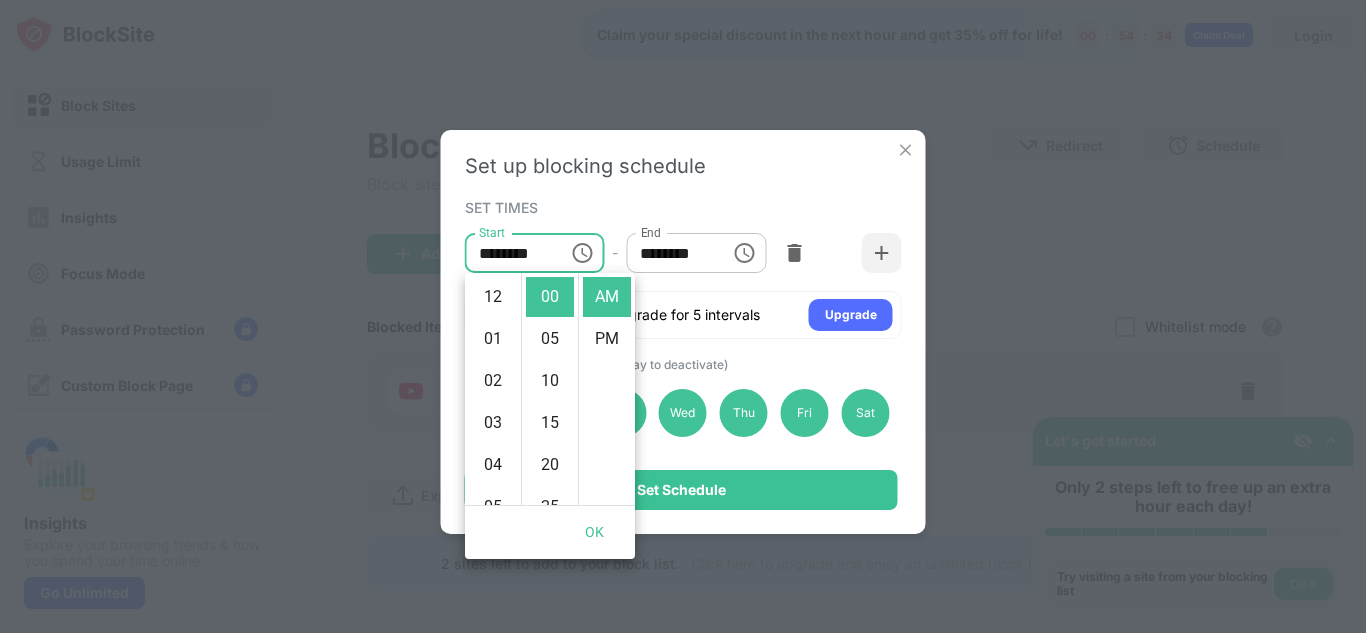 scroll, scrollTop: 420, scrollLeft: 0, axis: vertical 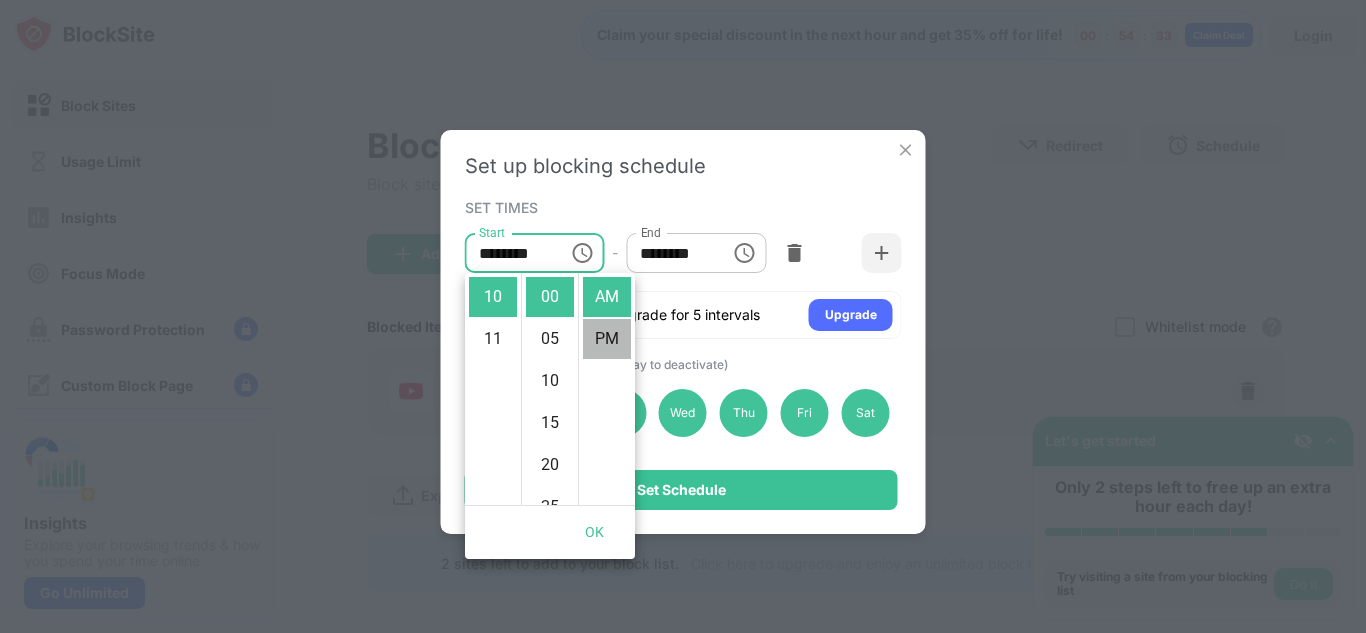 click on "PM" at bounding box center (607, 339) 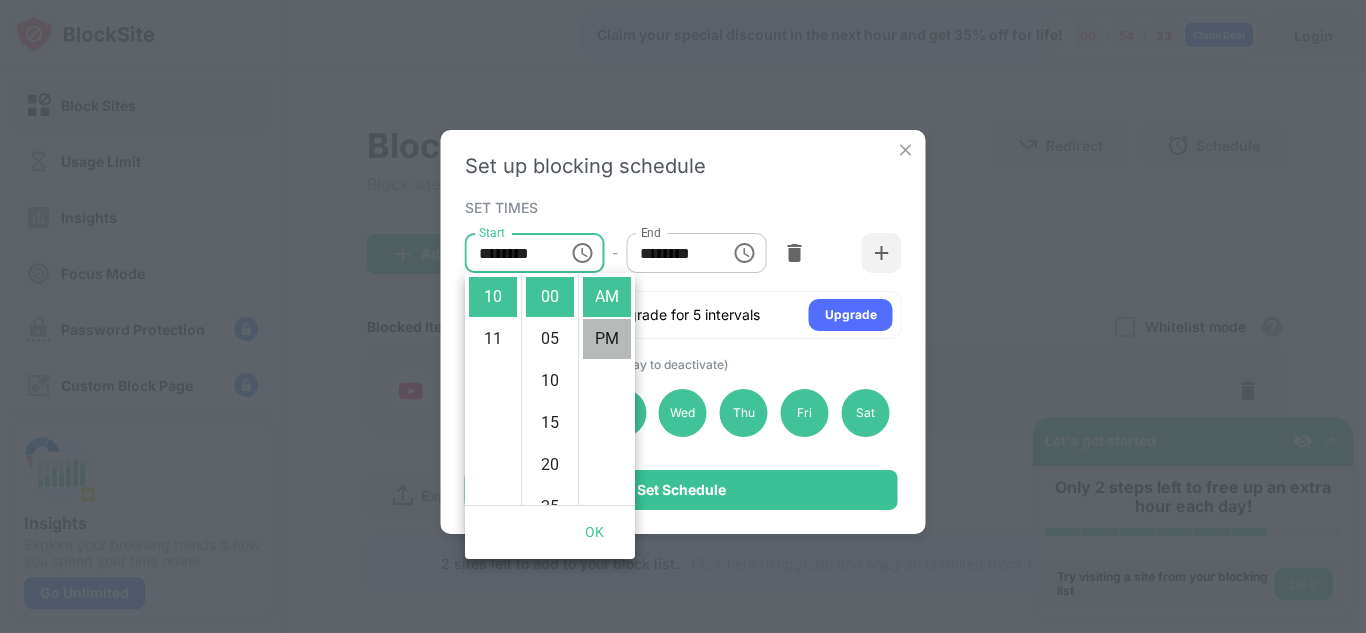 scroll, scrollTop: 42, scrollLeft: 0, axis: vertical 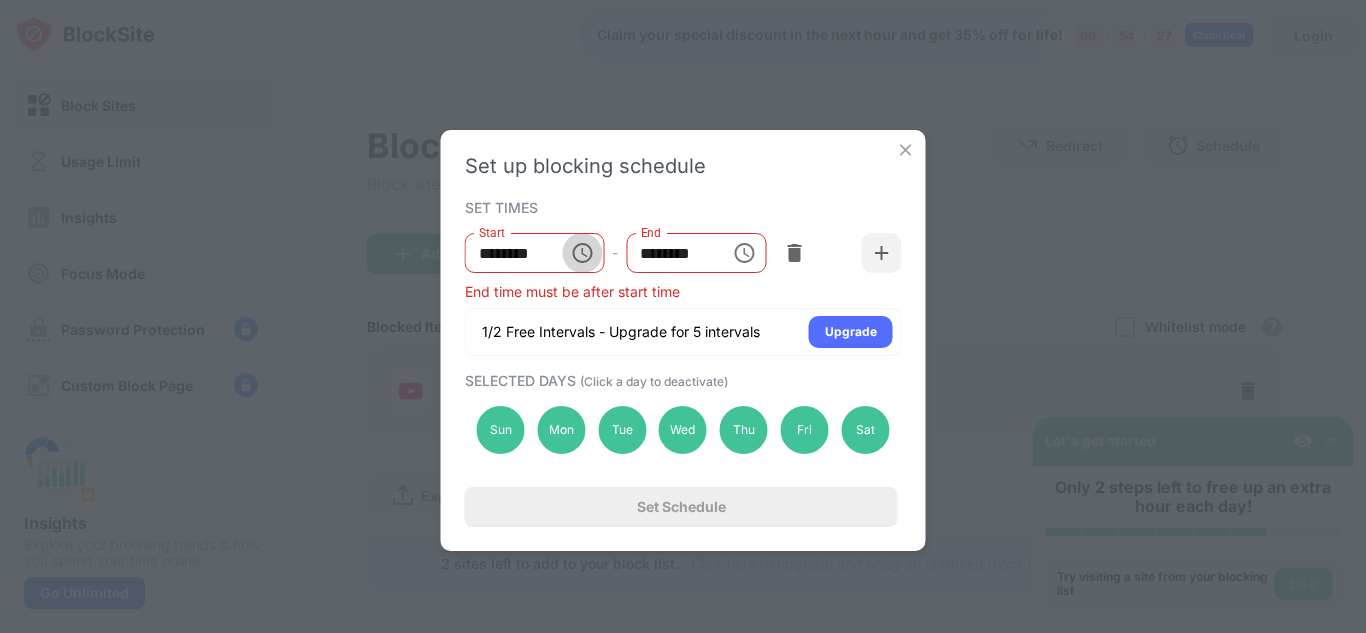 click at bounding box center (582, 253) 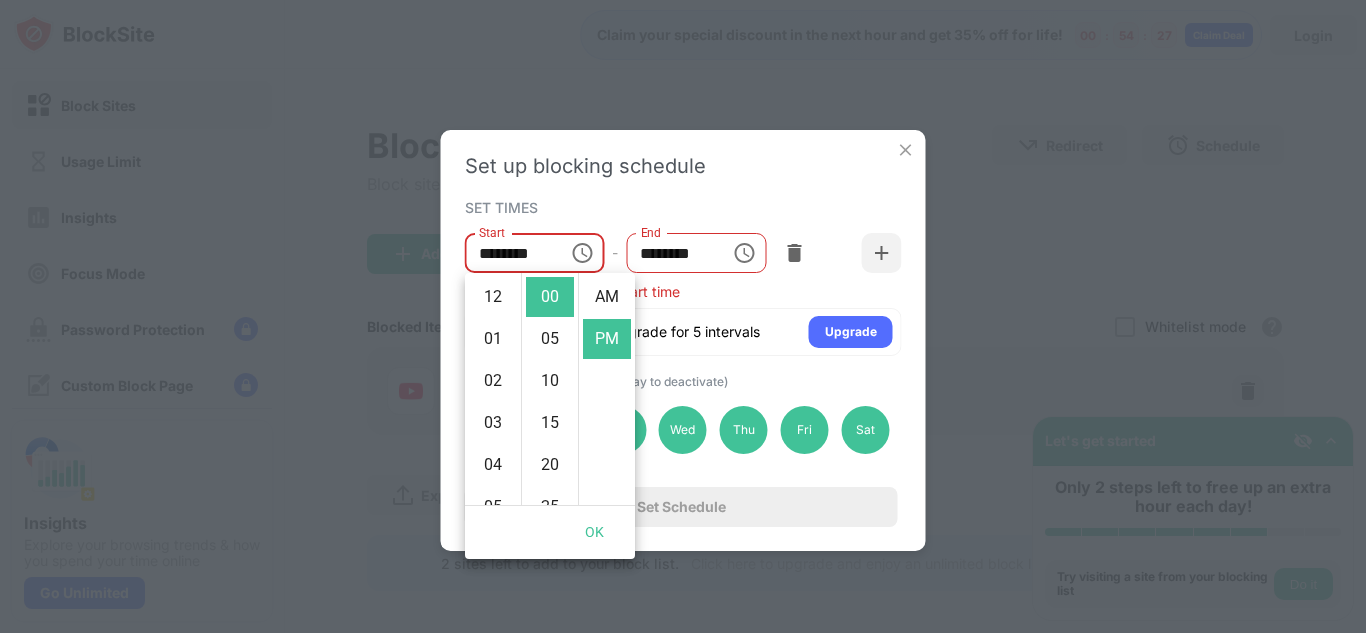 scroll, scrollTop: 420, scrollLeft: 0, axis: vertical 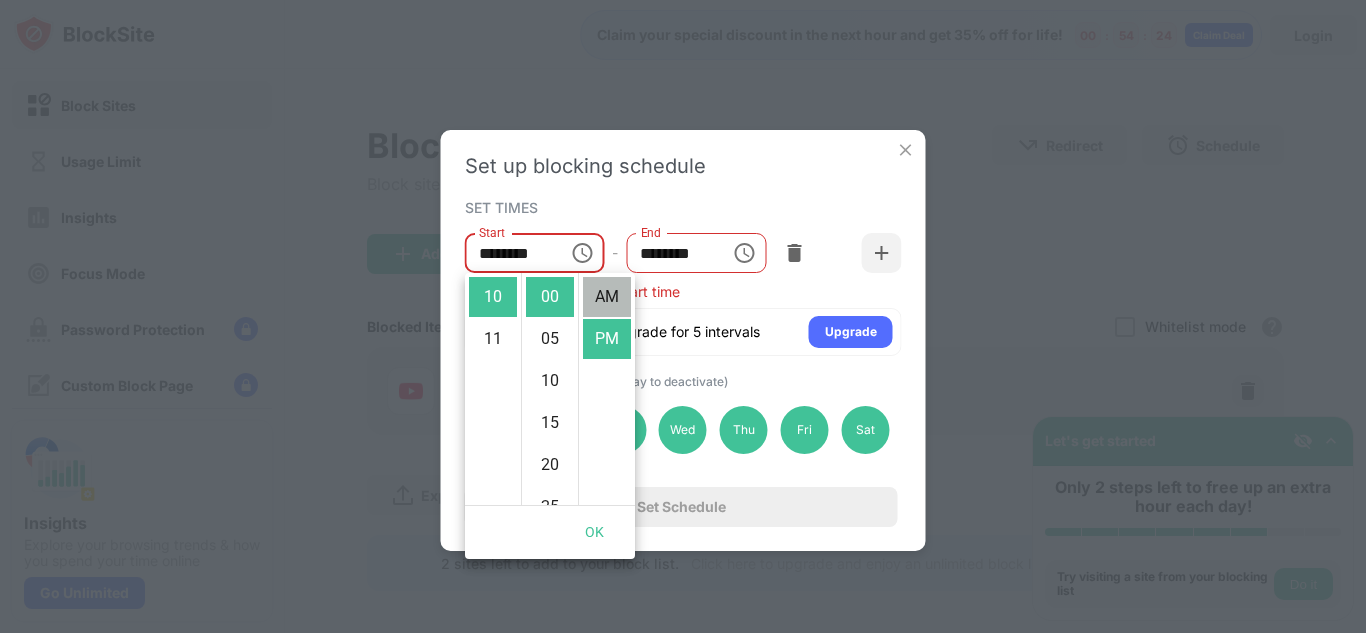 click on "AM" at bounding box center [607, 297] 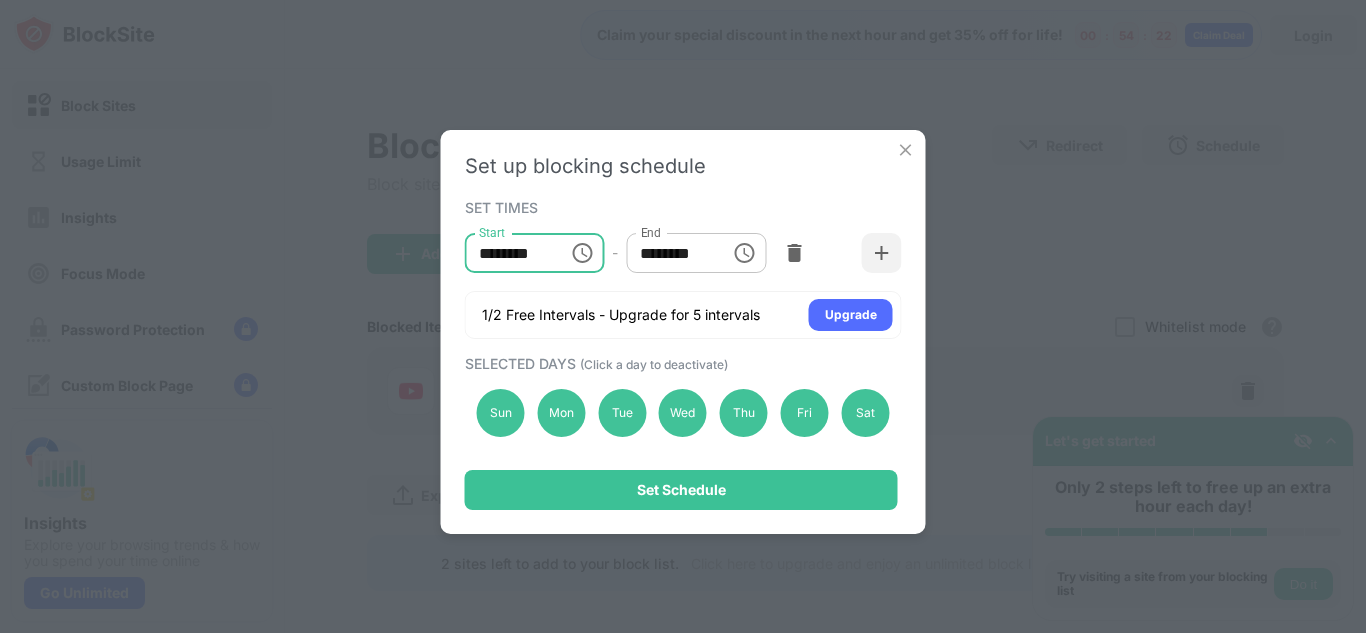 click on "********" at bounding box center [510, 253] 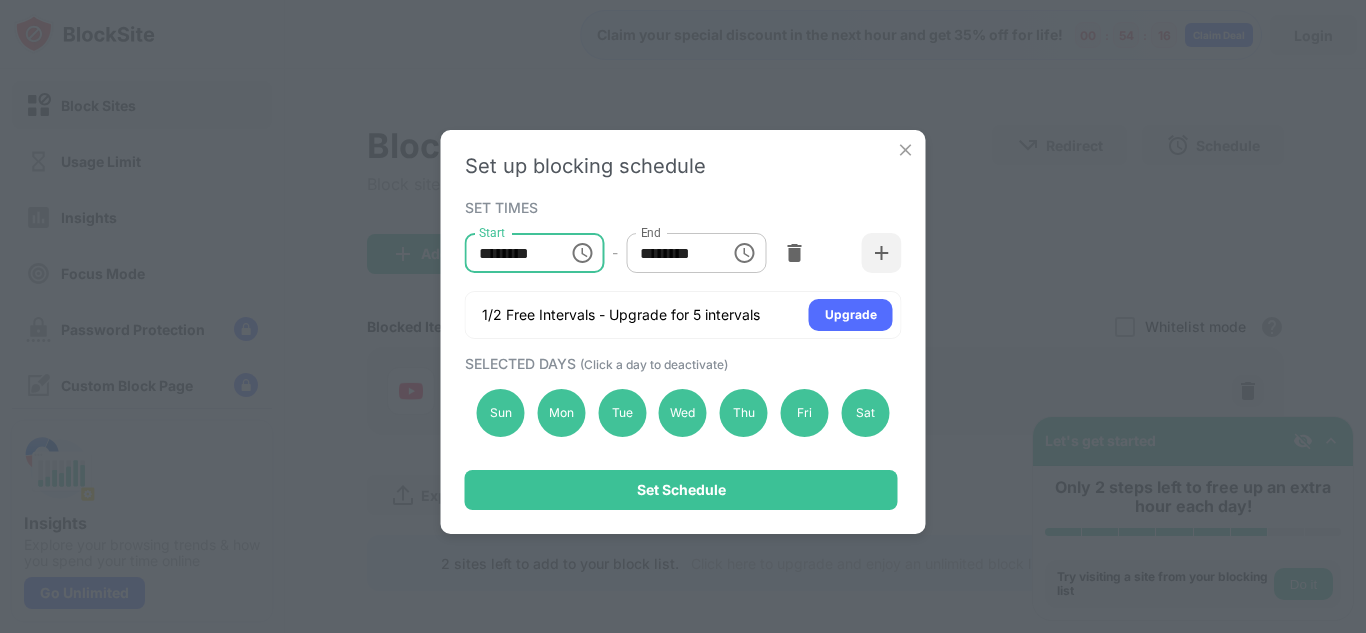 type on "********" 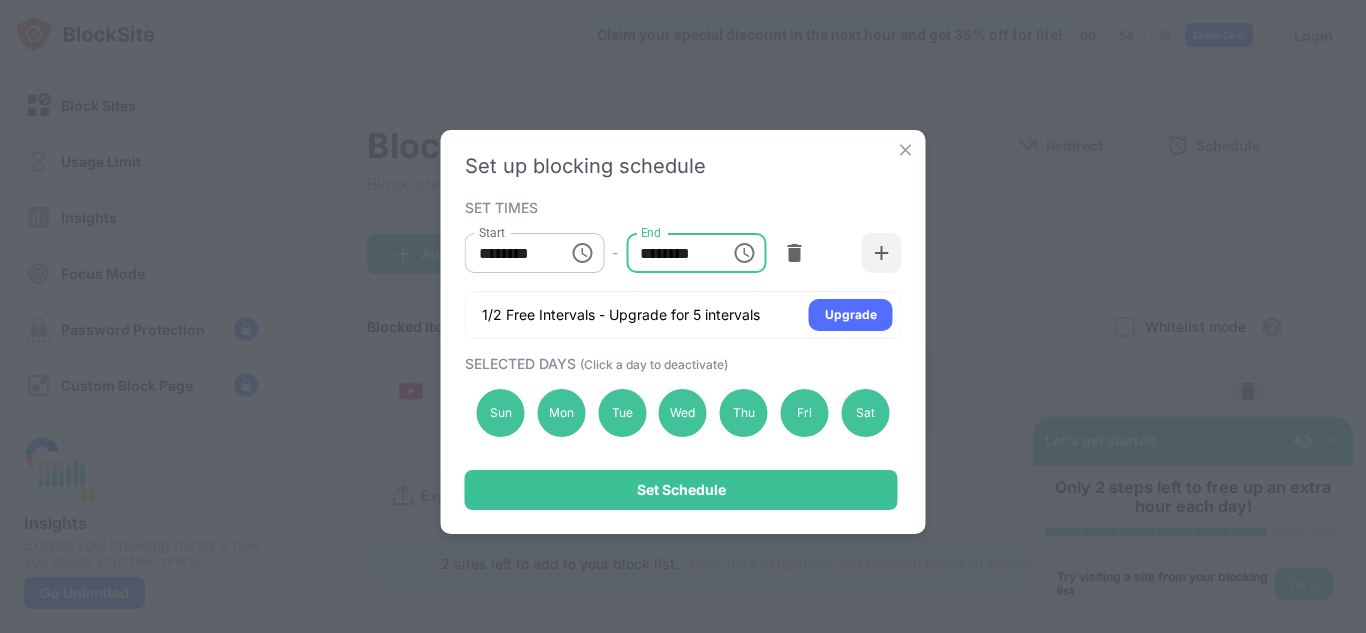 click on "********" at bounding box center [671, 253] 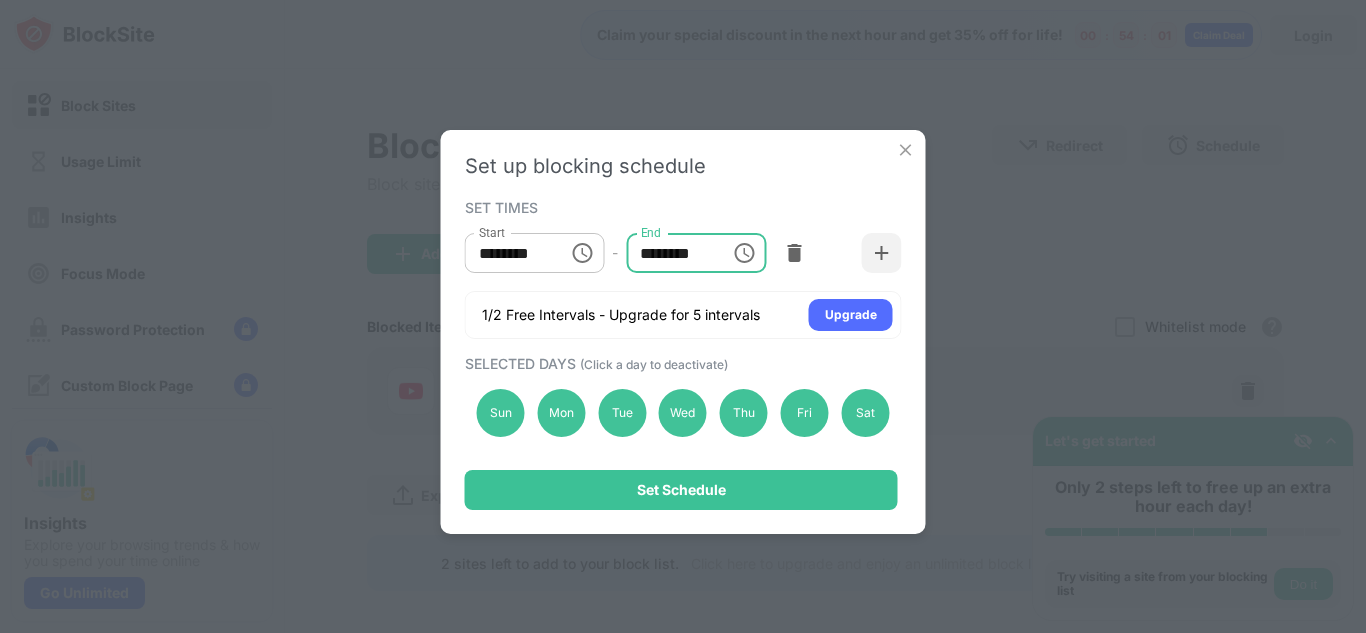 click on "********" at bounding box center (671, 253) 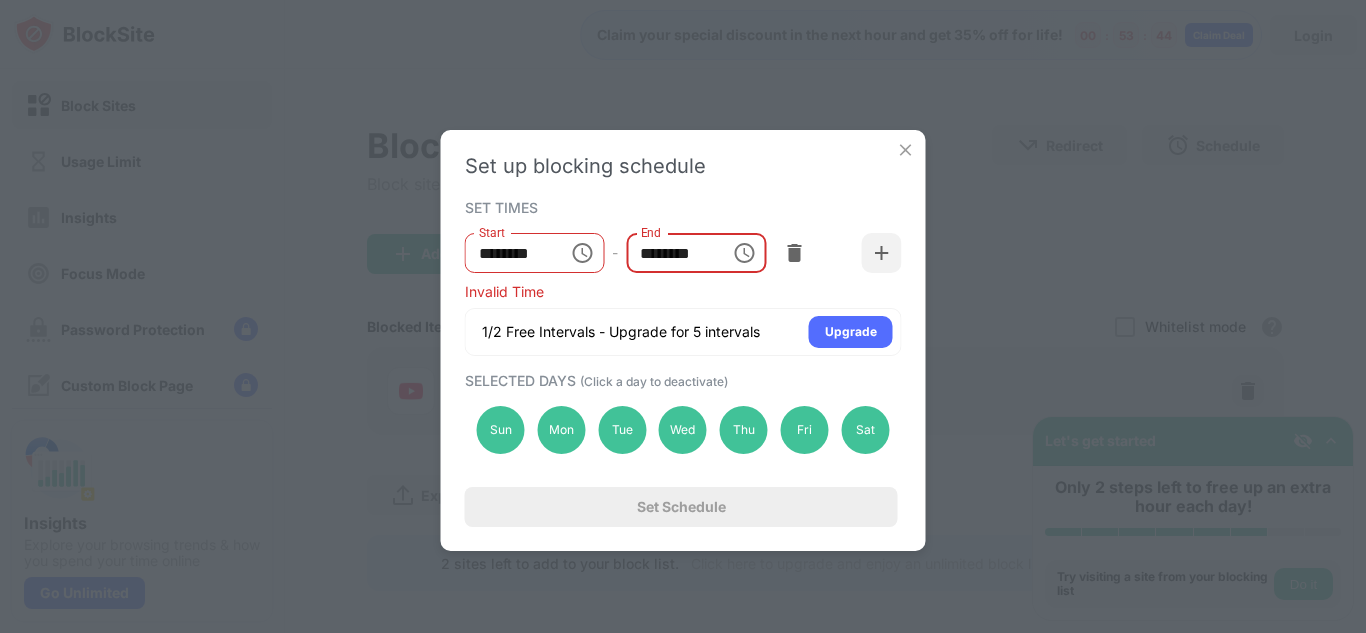 click on "********" at bounding box center [671, 253] 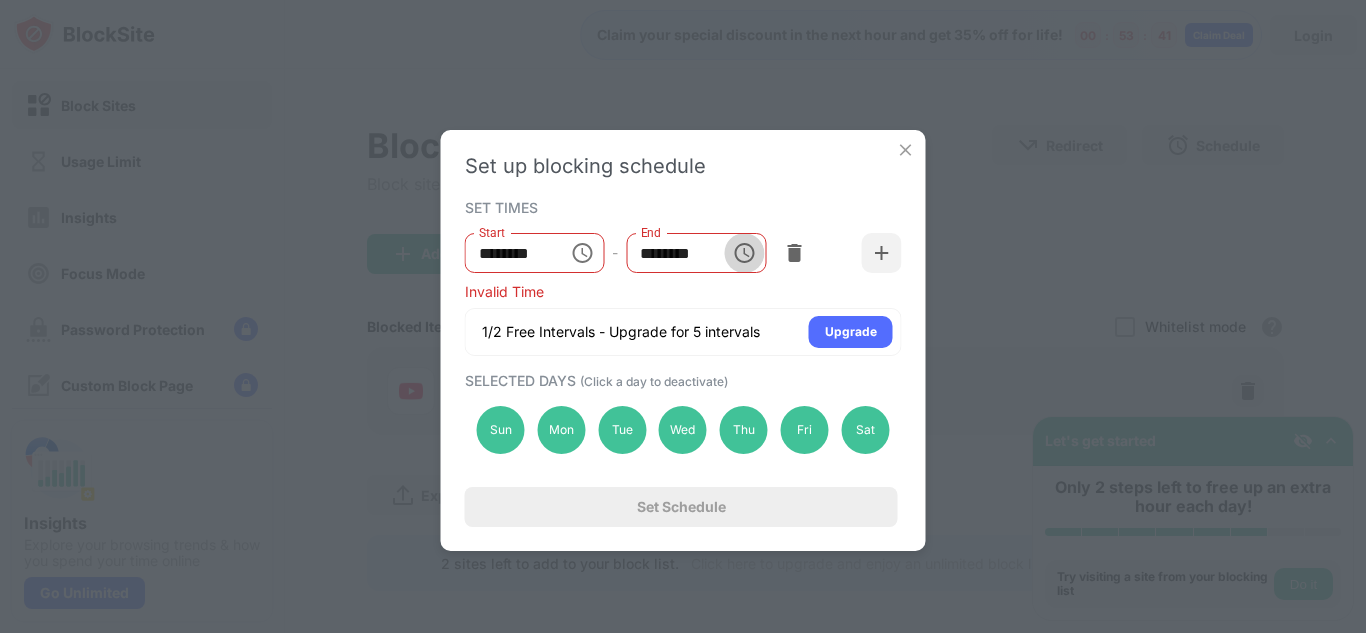 click at bounding box center [744, 253] 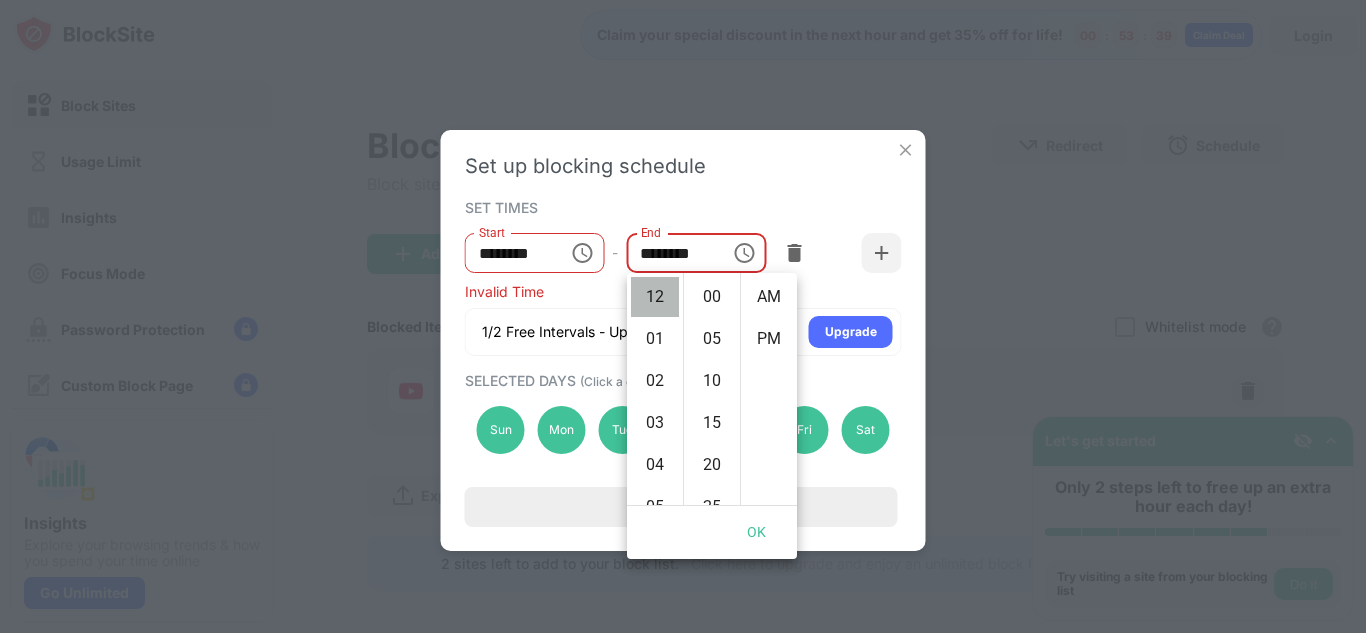 click on "12" at bounding box center [655, 297] 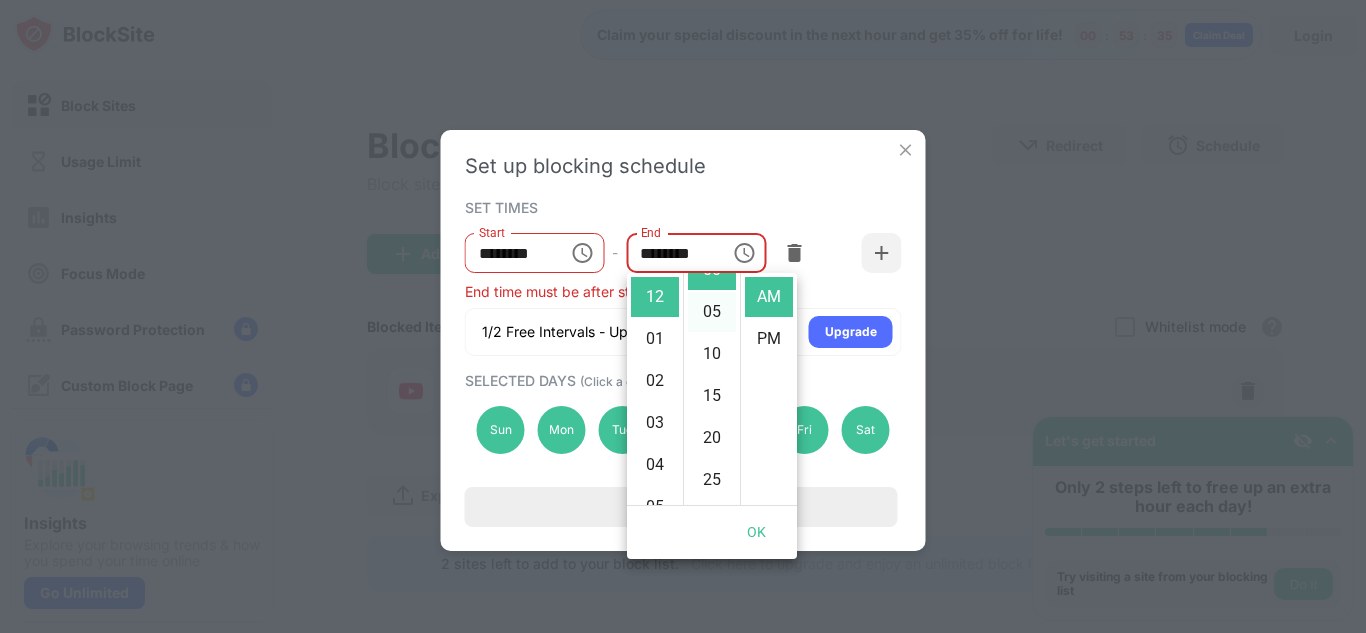 scroll, scrollTop: 0, scrollLeft: 0, axis: both 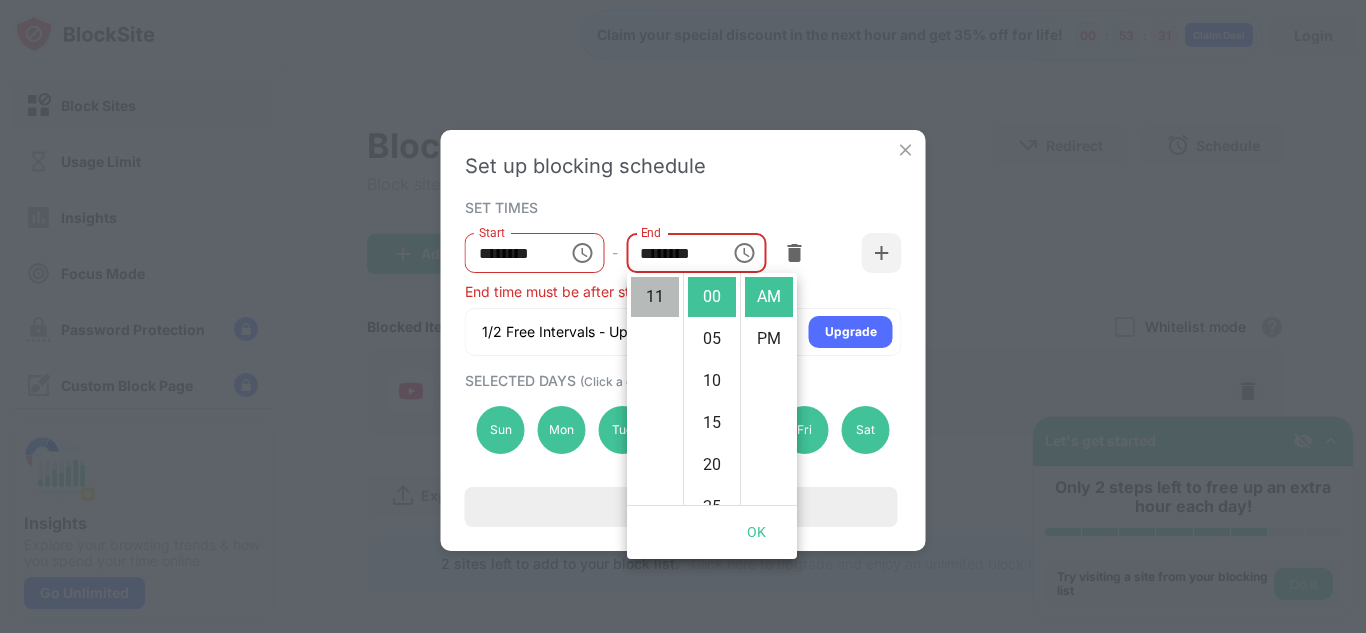 click on "11" at bounding box center (655, 297) 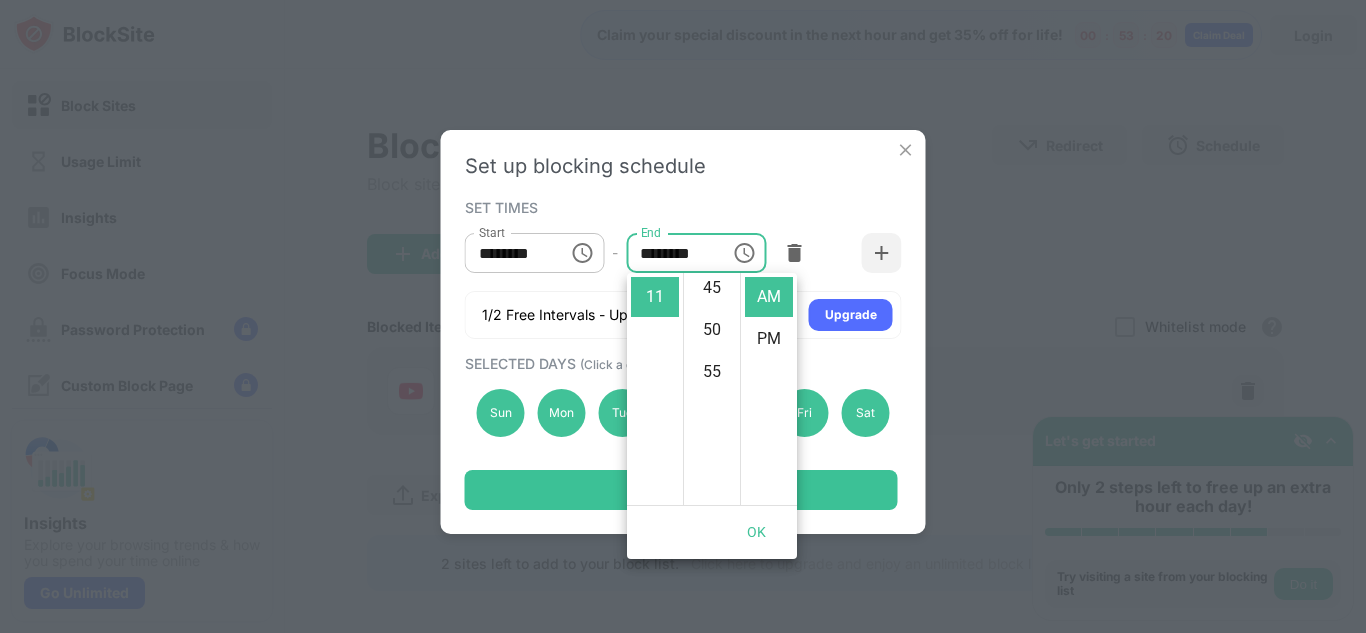 scroll, scrollTop: 462, scrollLeft: 0, axis: vertical 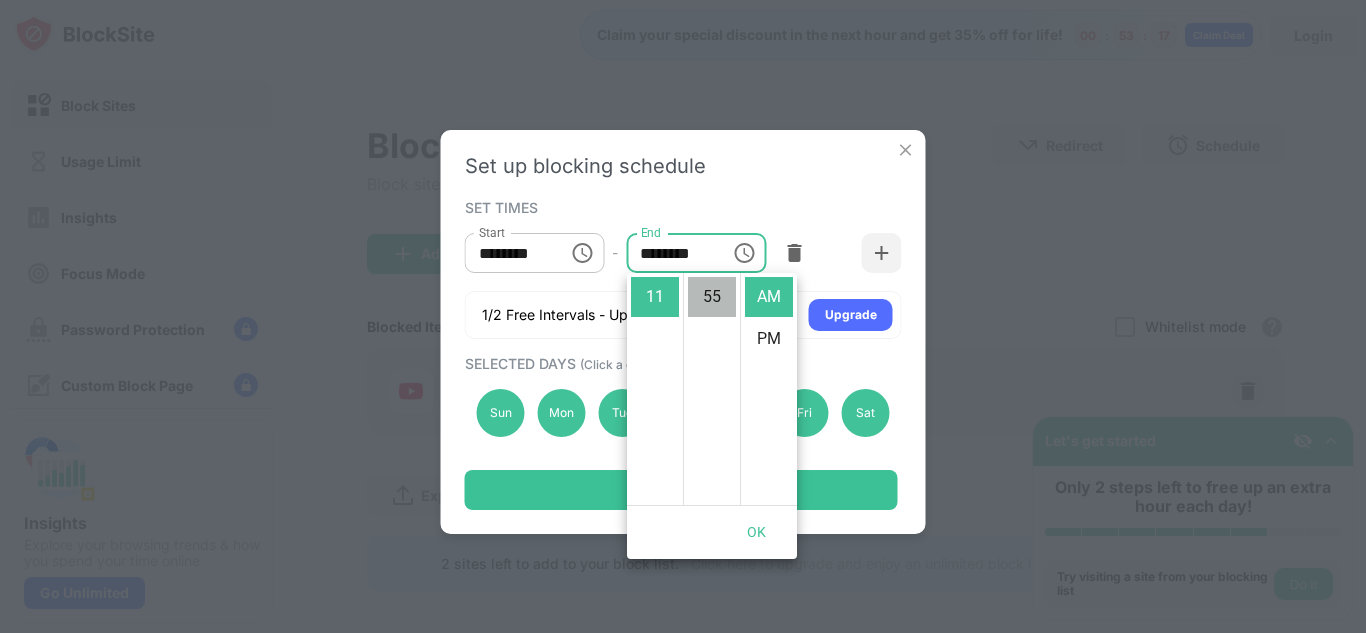 click on "55" at bounding box center (712, 297) 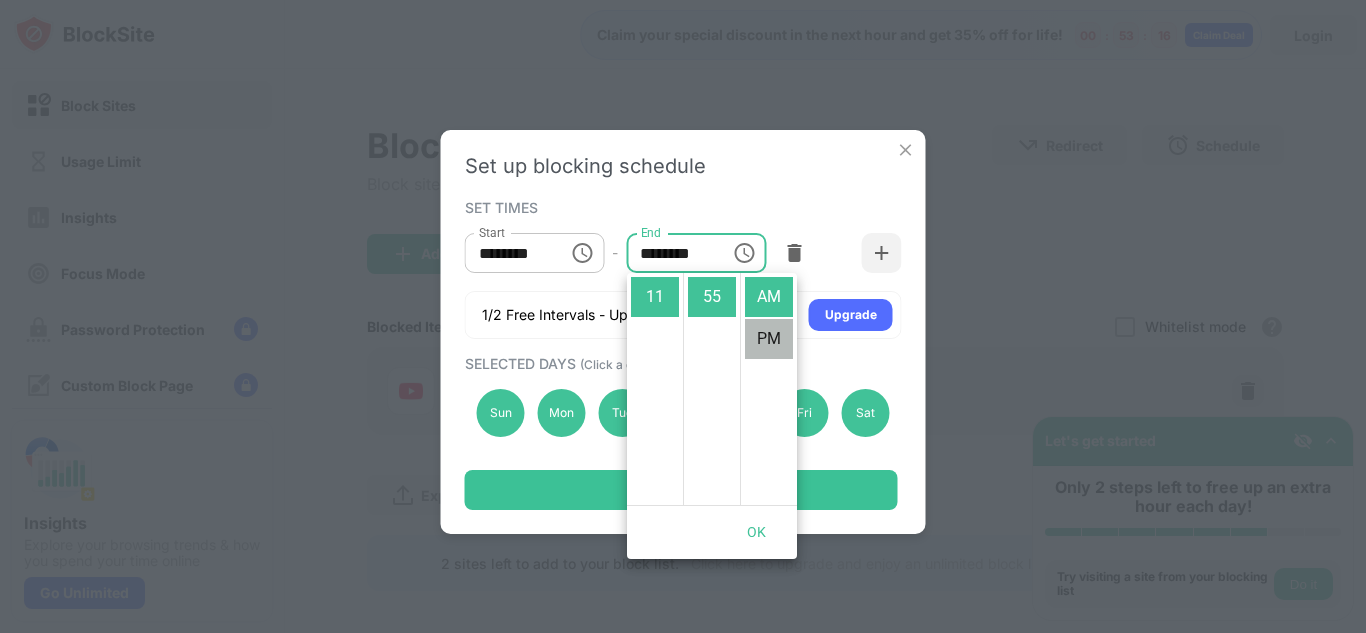 click on "PM" at bounding box center (769, 339) 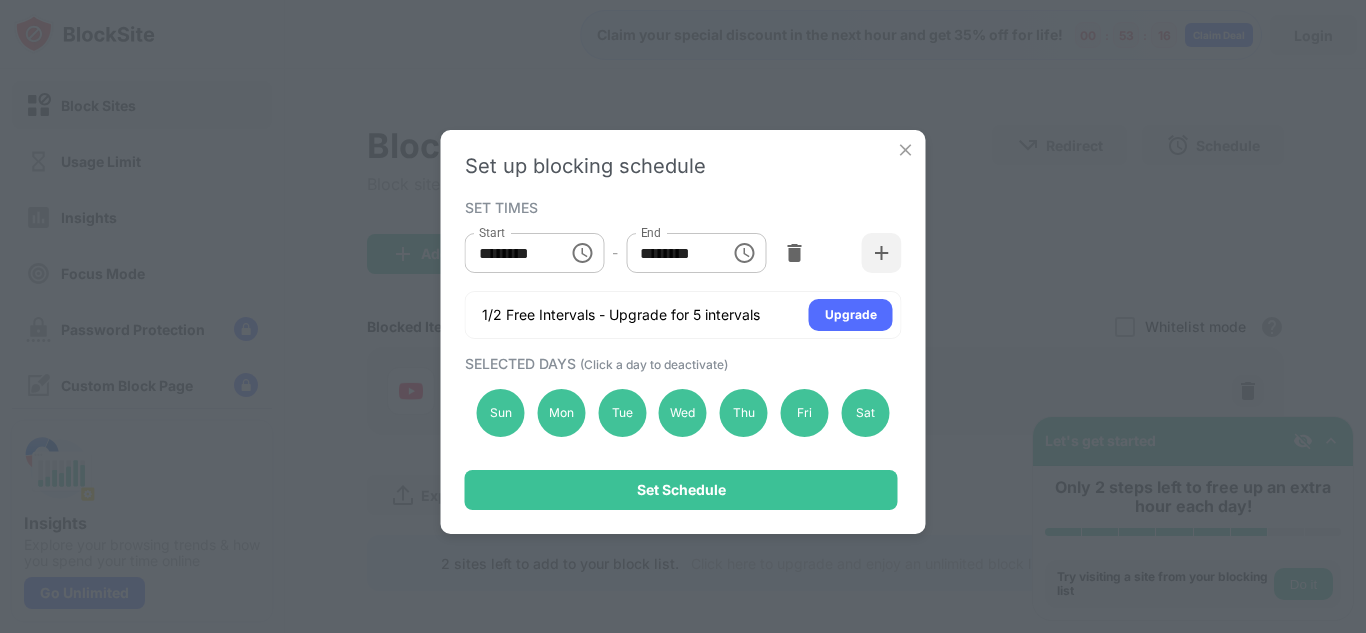 scroll, scrollTop: 42, scrollLeft: 0, axis: vertical 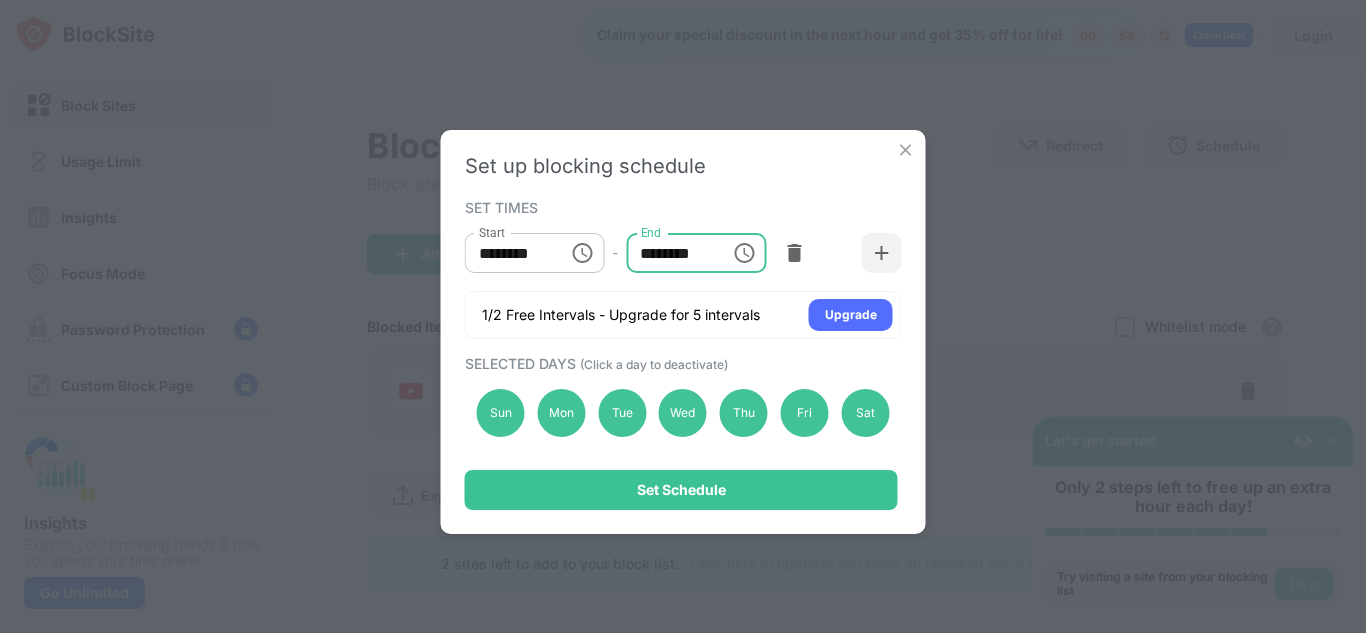 click on "********" at bounding box center [671, 253] 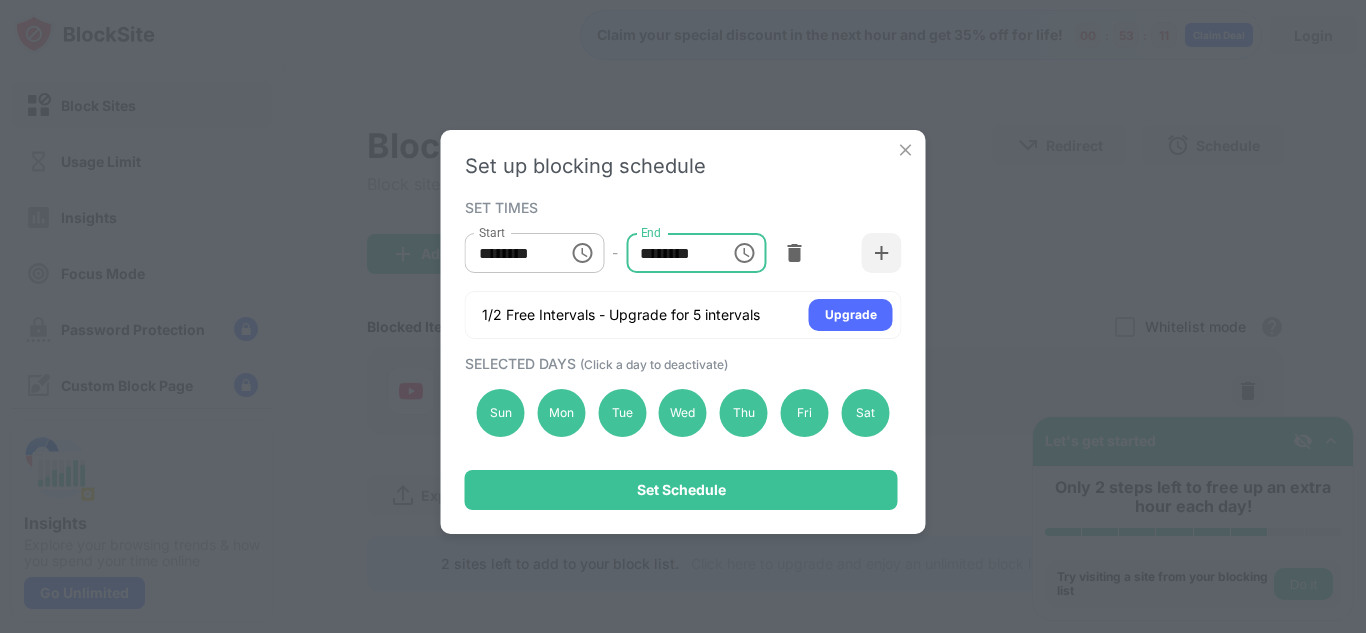 click on "********" at bounding box center [671, 253] 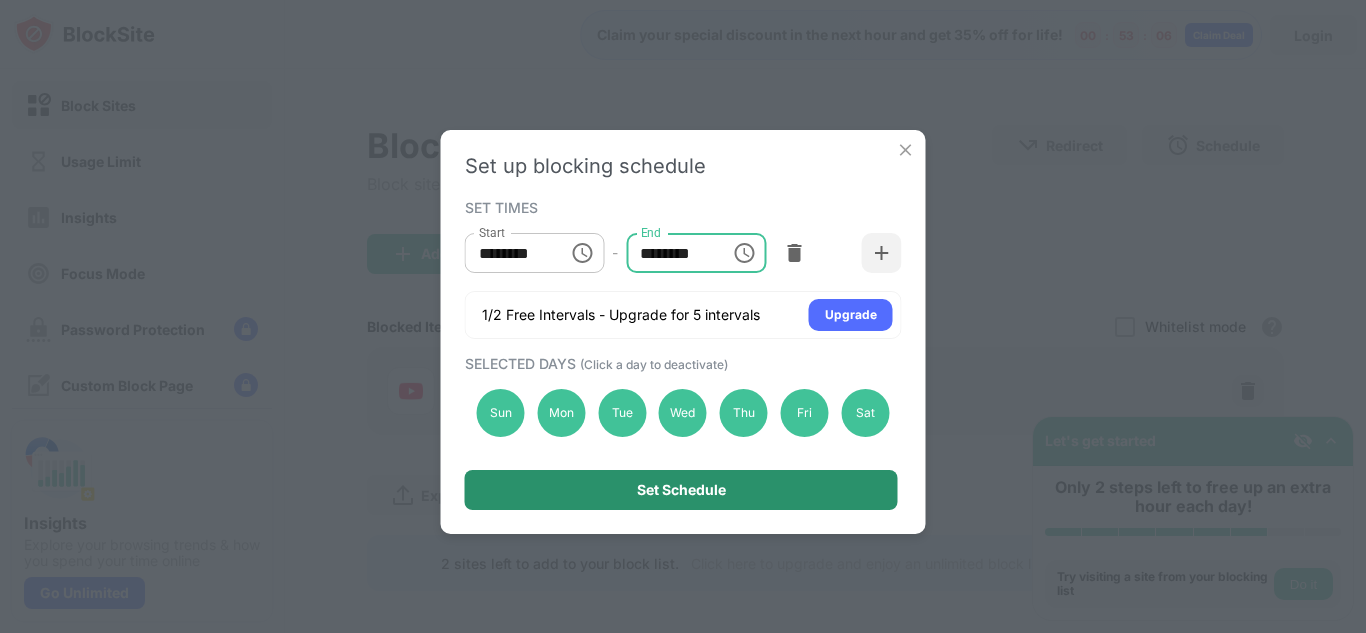 type on "********" 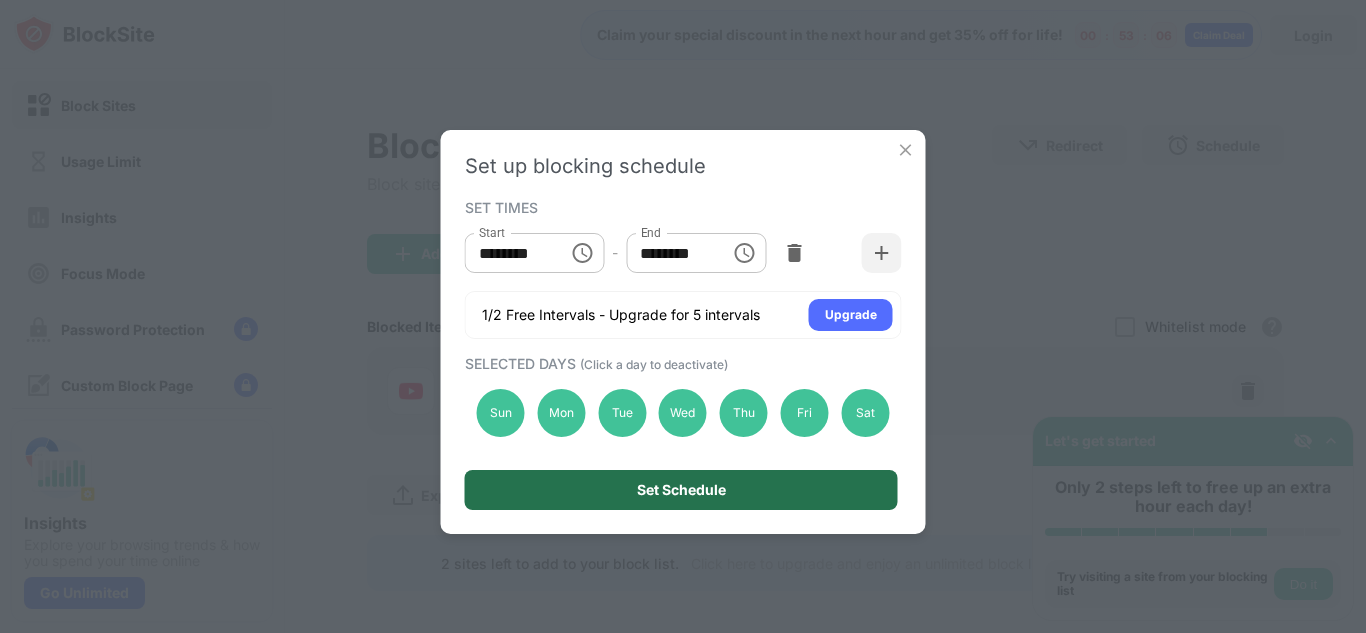 click on "Set Schedule" at bounding box center (681, 490) 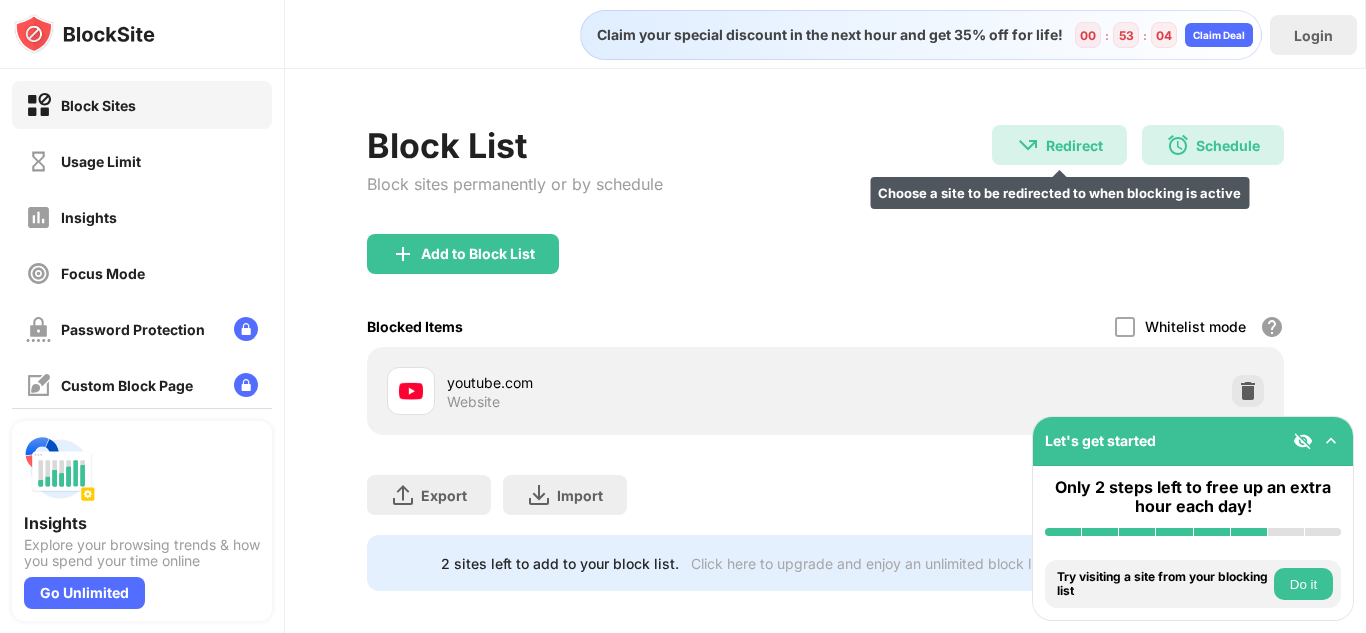 click on "Redirect" at bounding box center [1074, 145] 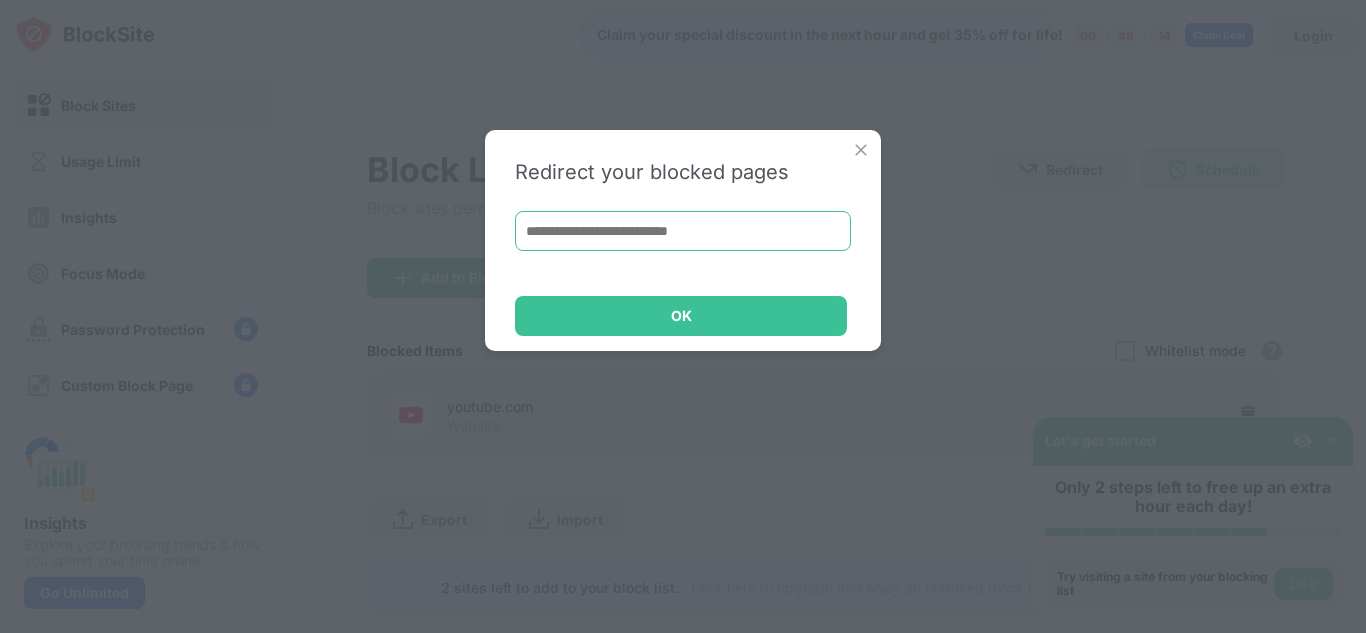 click at bounding box center [683, 231] 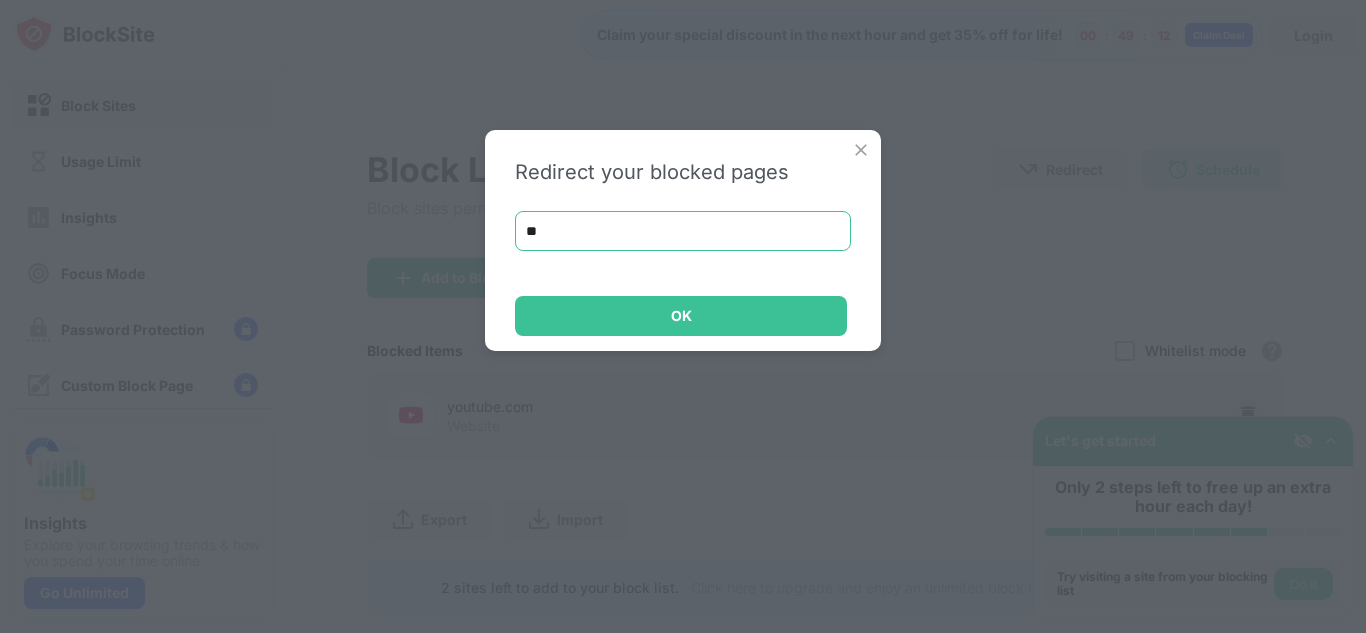 type on "*" 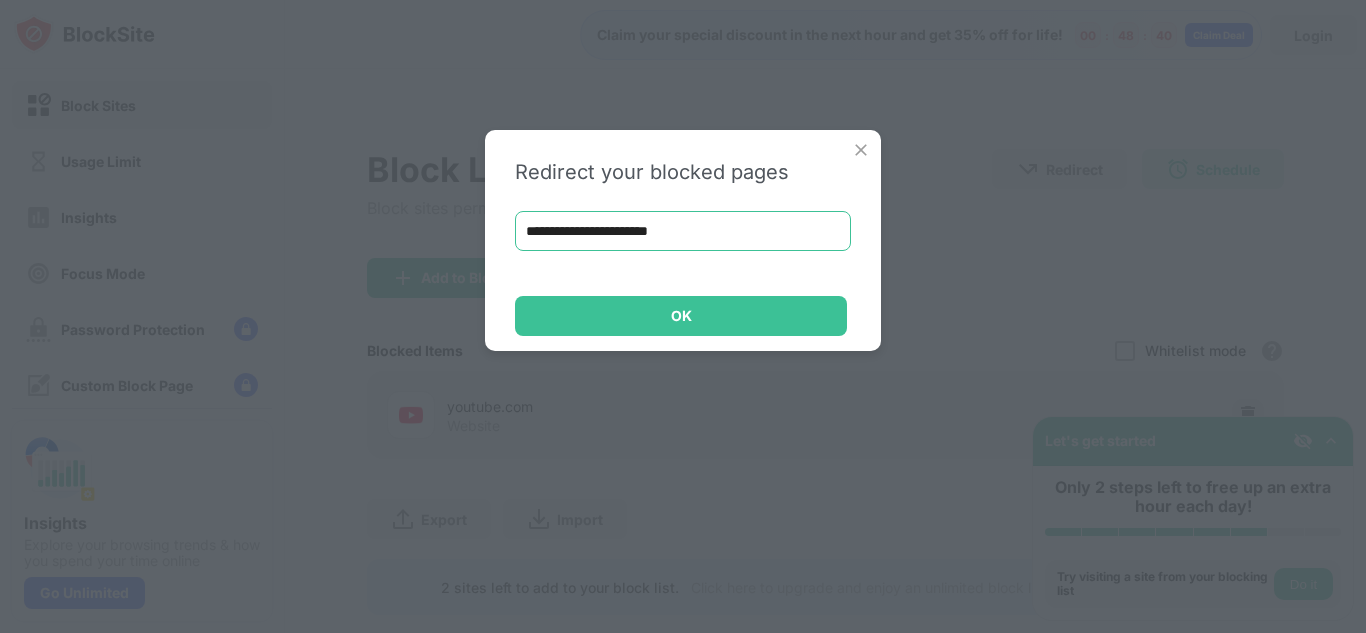 type on "**********" 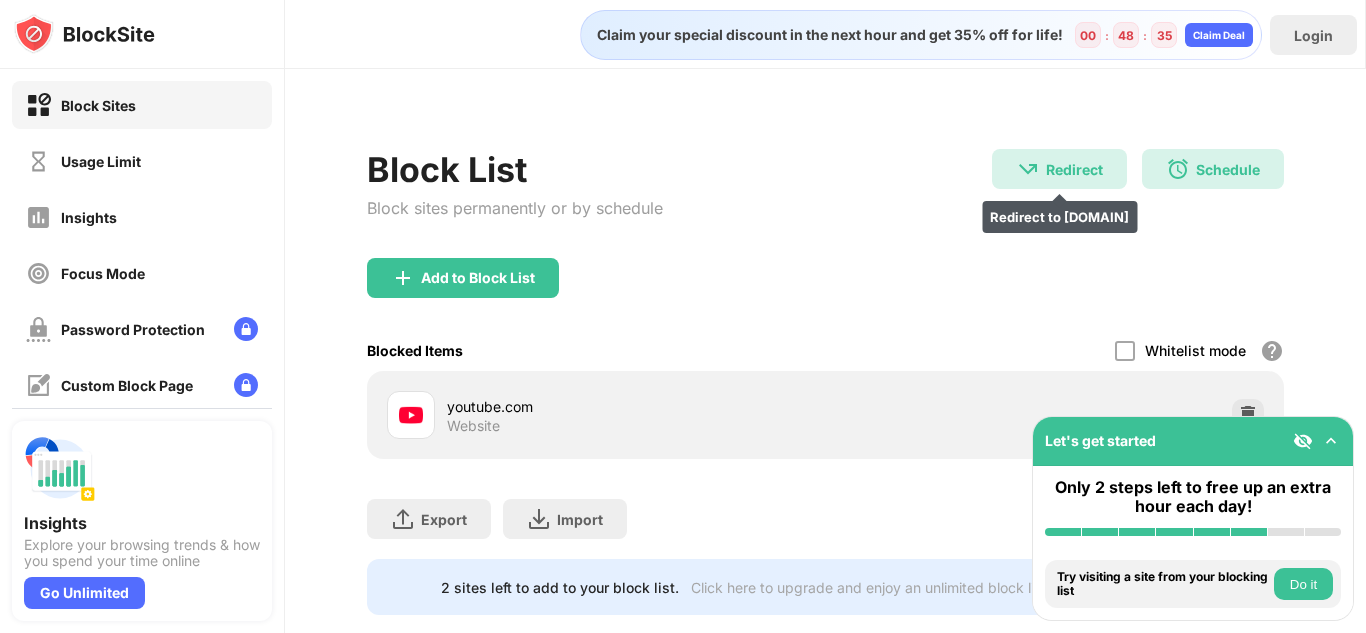 click on "Redirect Redirect to donotwastetime.nulify.com" at bounding box center [1059, 169] 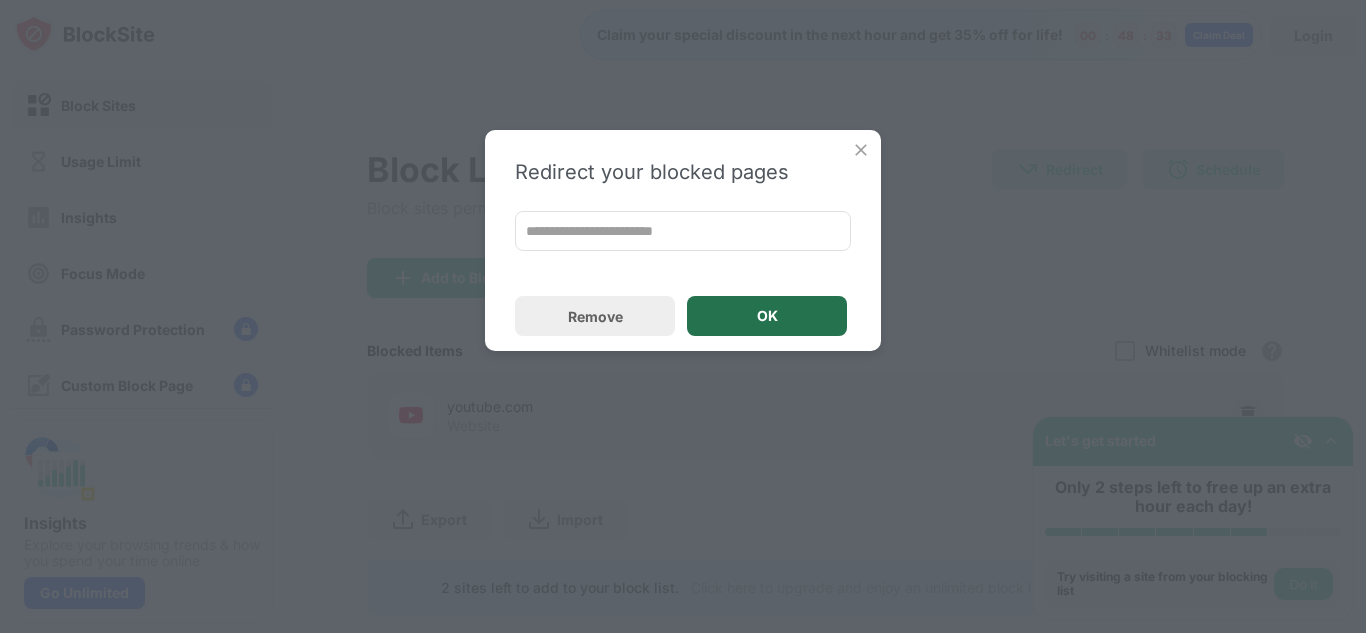 click on "OK" at bounding box center [767, 316] 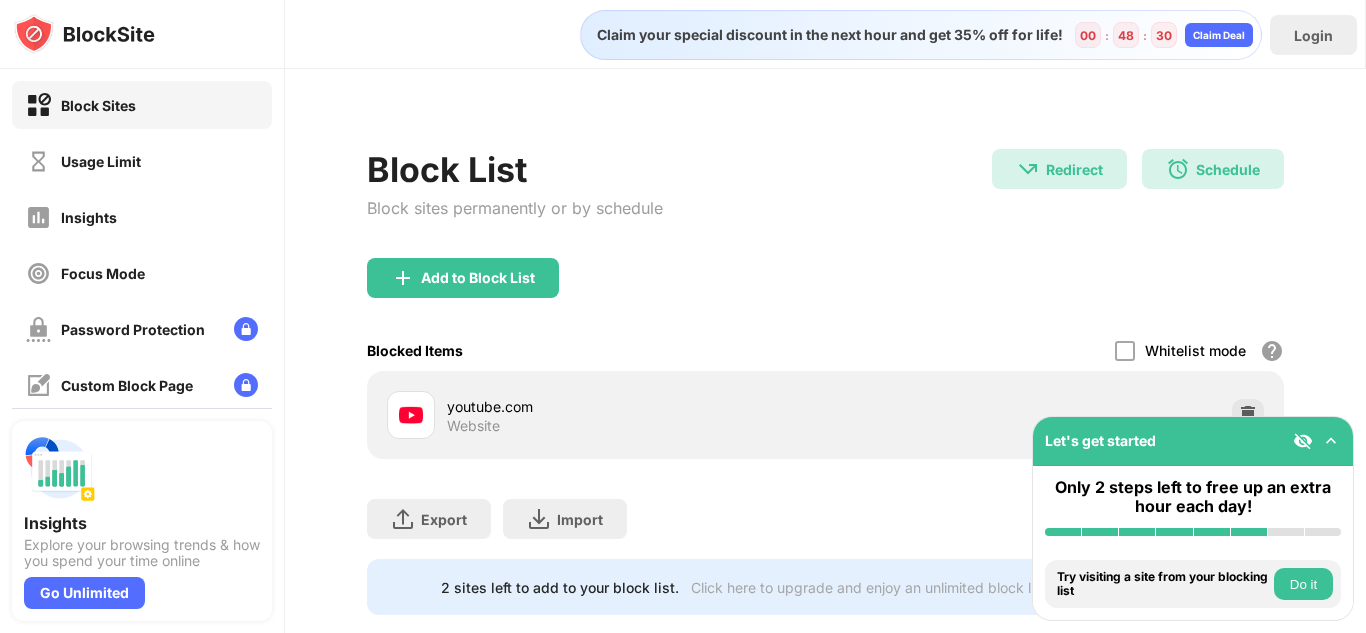 drag, startPoint x: 1298, startPoint y: 561, endPoint x: 1304, endPoint y: 590, distance: 29.614185 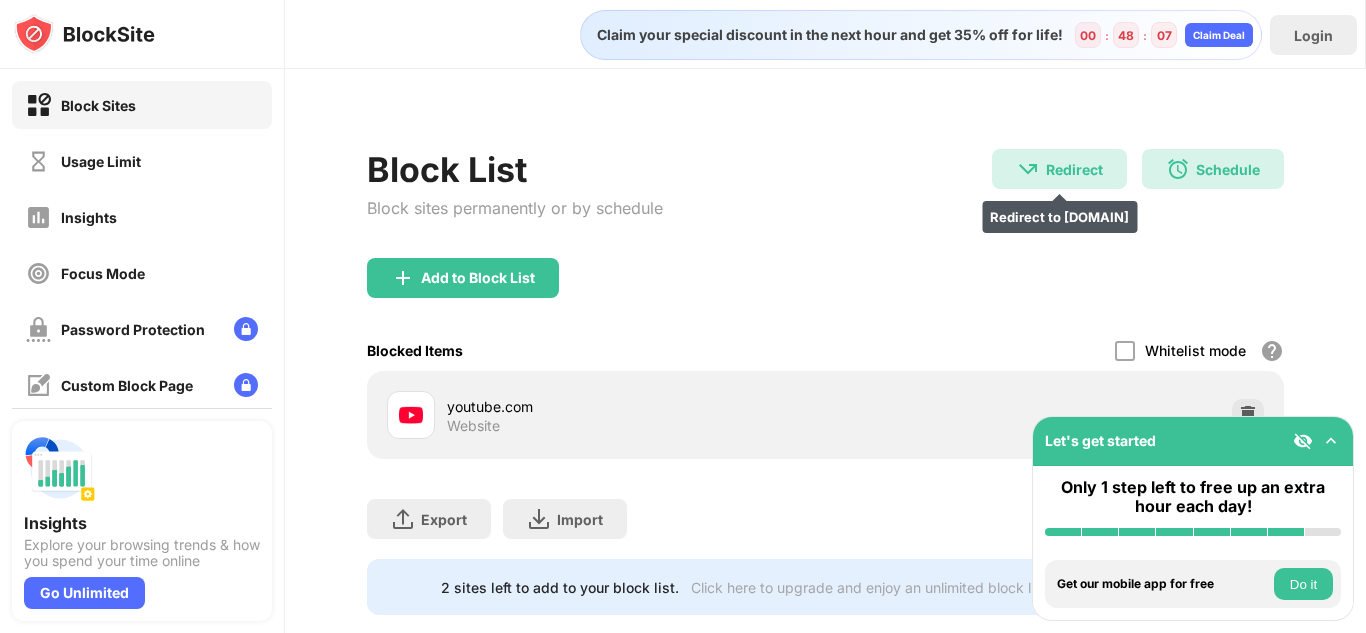 click on "Redirect" at bounding box center (1074, 169) 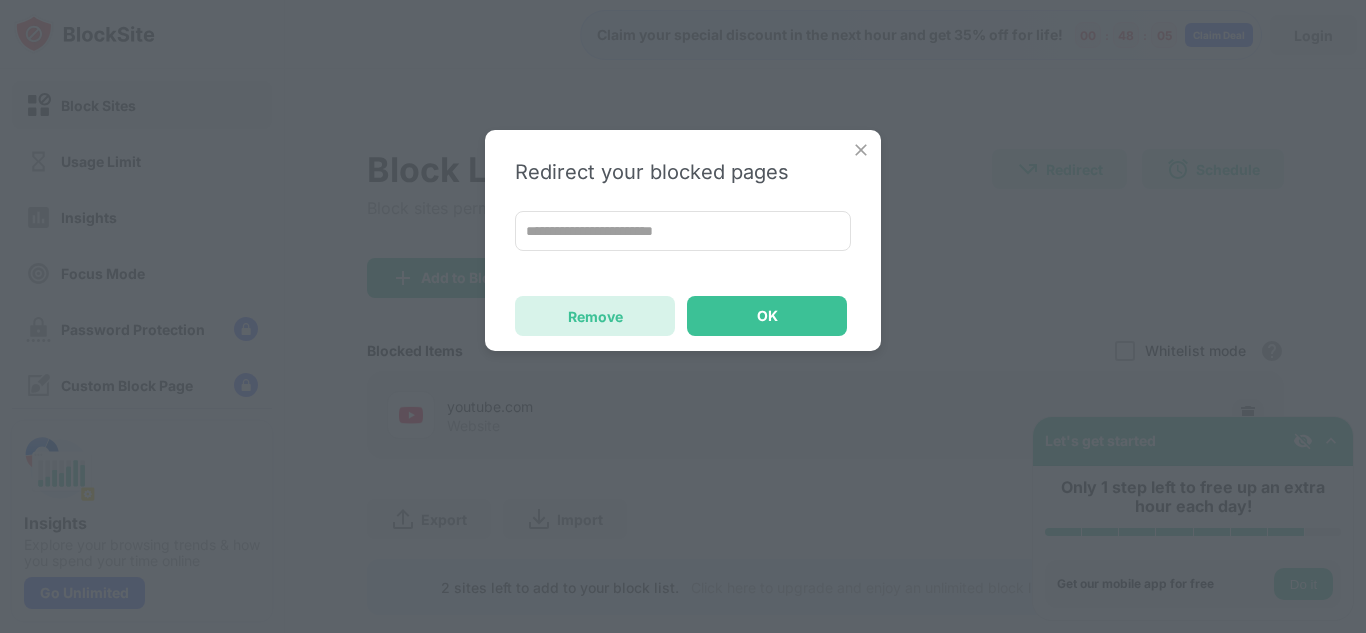 click on "Remove" at bounding box center (595, 316) 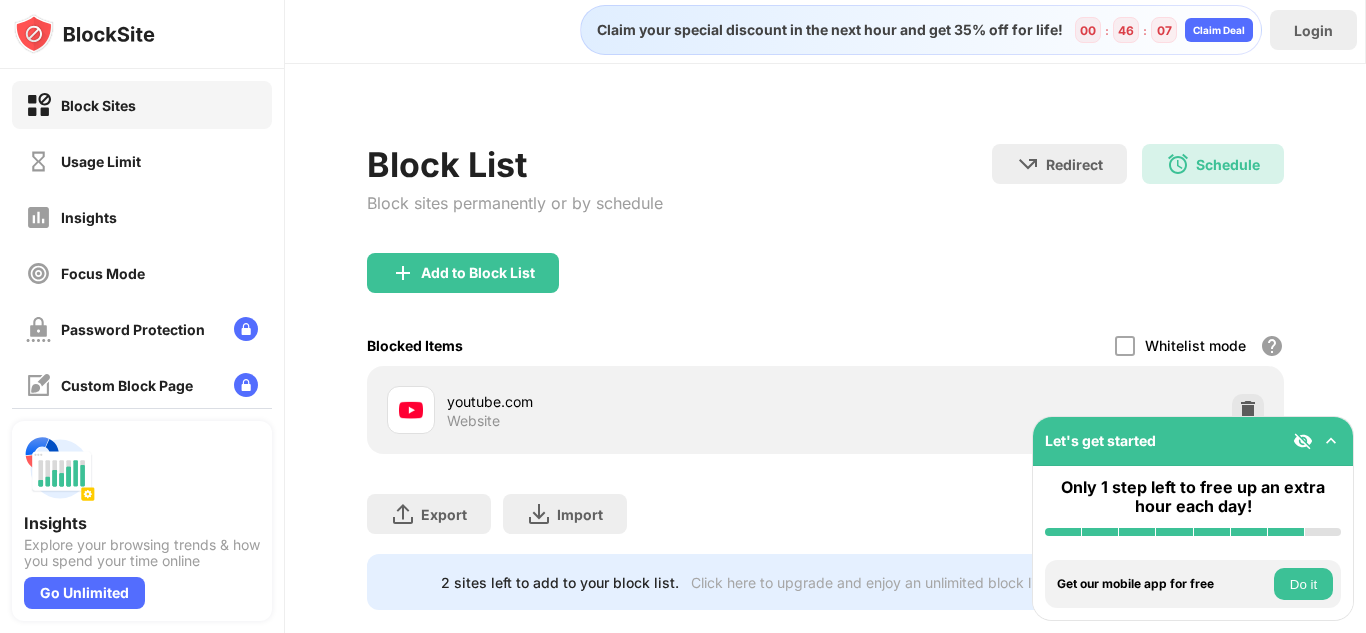 scroll, scrollTop: 53, scrollLeft: 0, axis: vertical 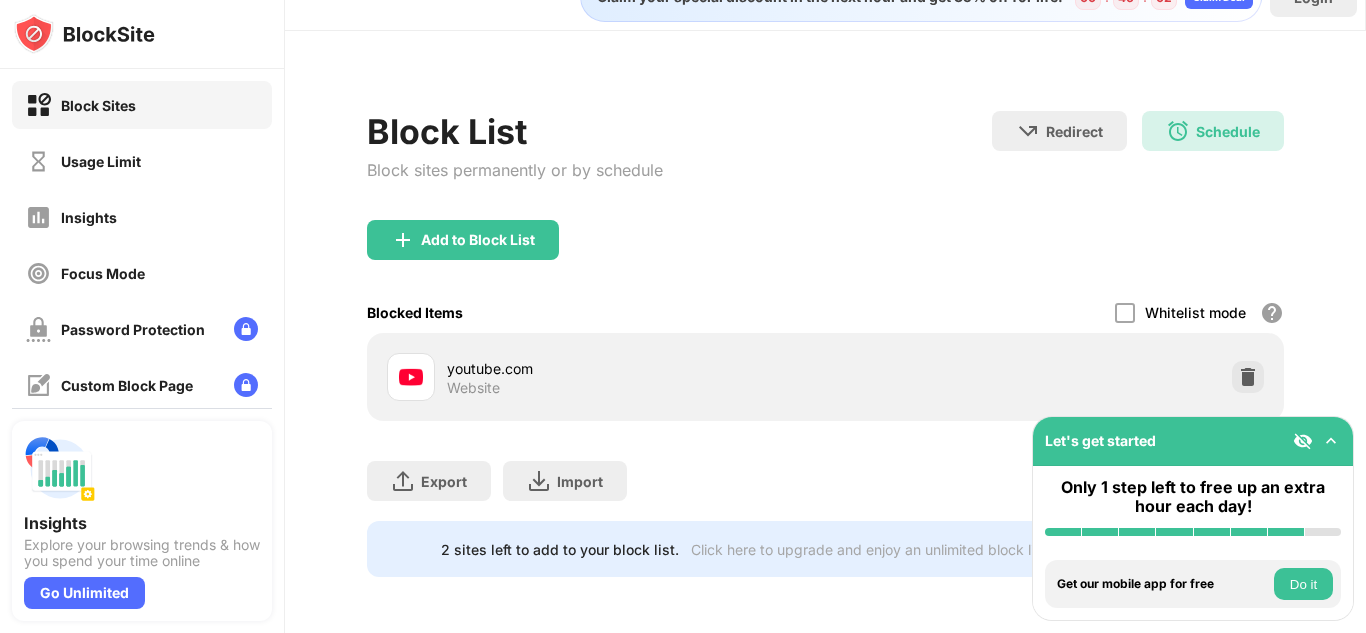 click on "Do it" at bounding box center [1303, 584] 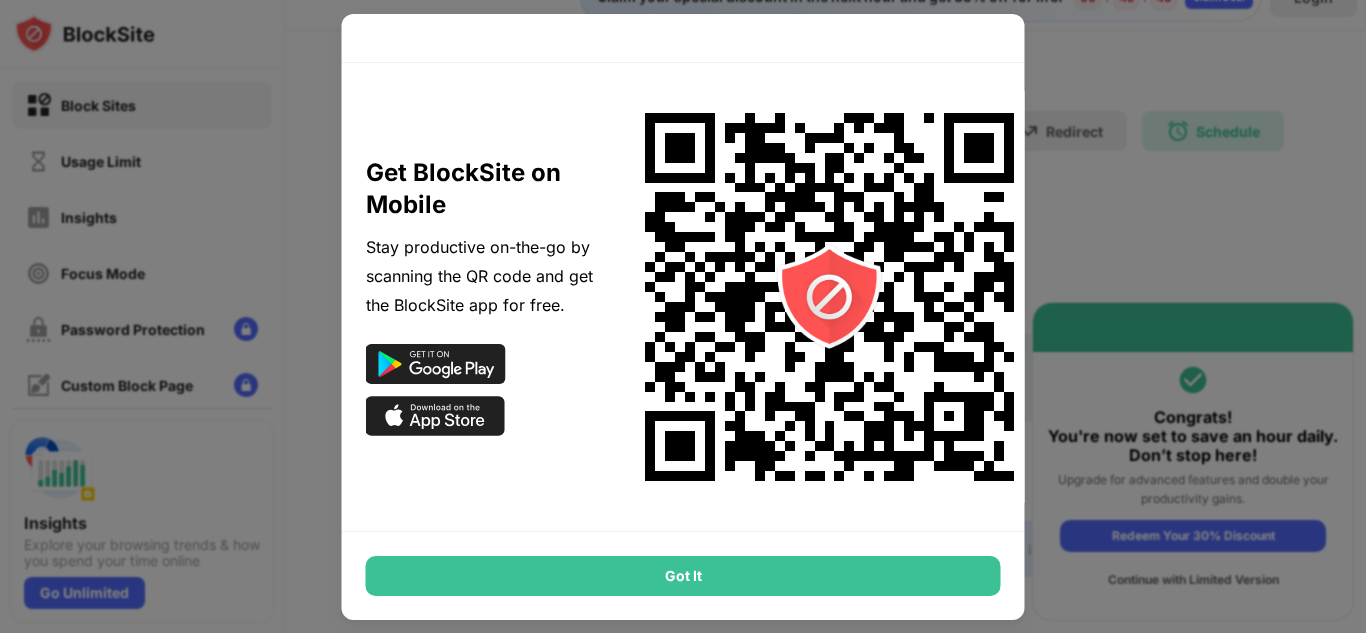 click on "Got It" at bounding box center [683, 576] 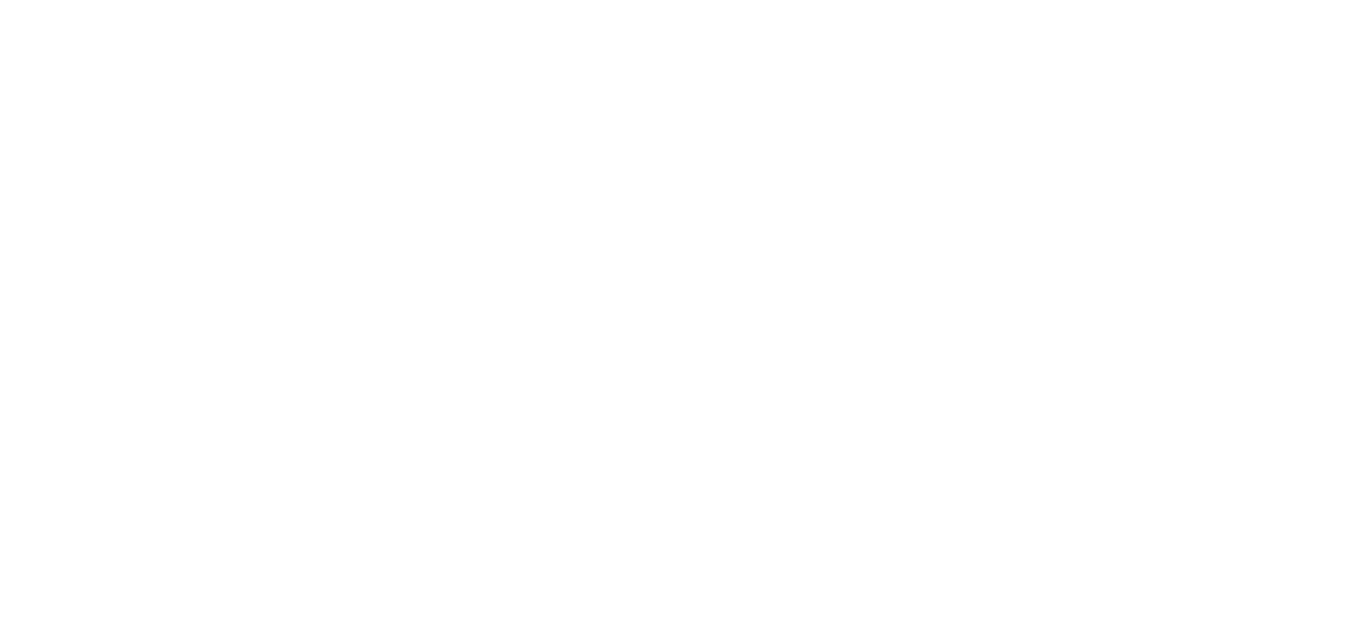 scroll, scrollTop: 0, scrollLeft: 0, axis: both 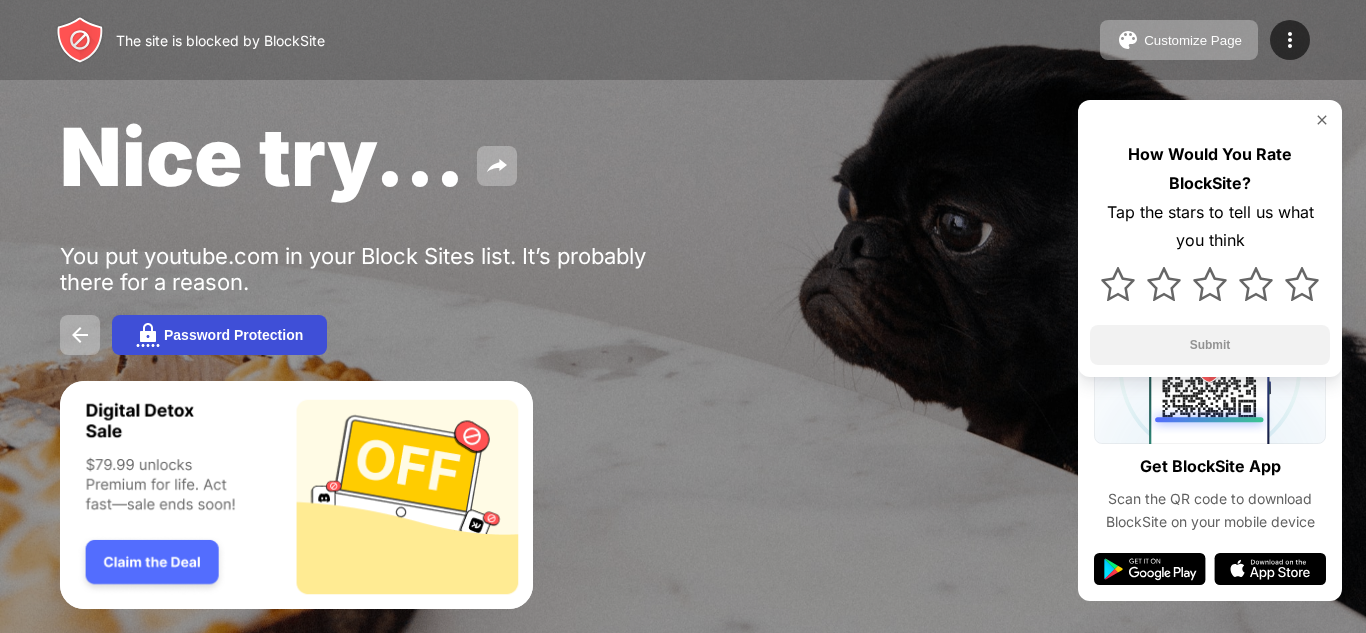 click on "Password Protection" at bounding box center [233, 335] 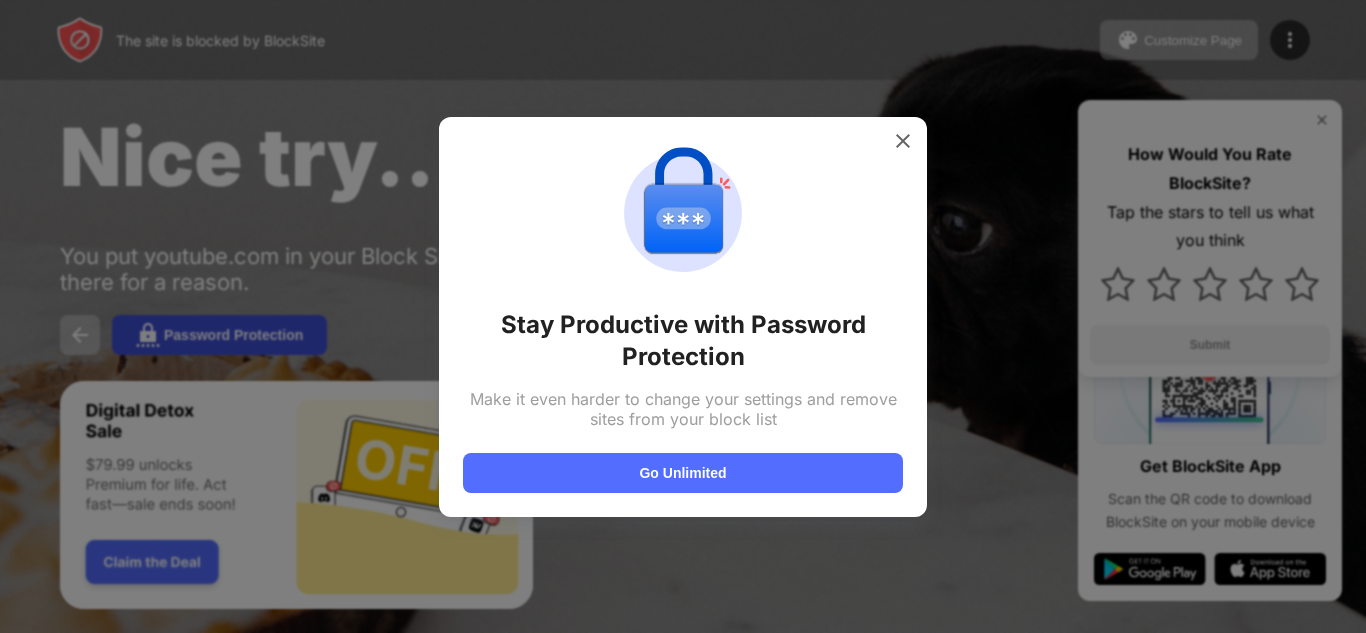 scroll, scrollTop: 0, scrollLeft: 0, axis: both 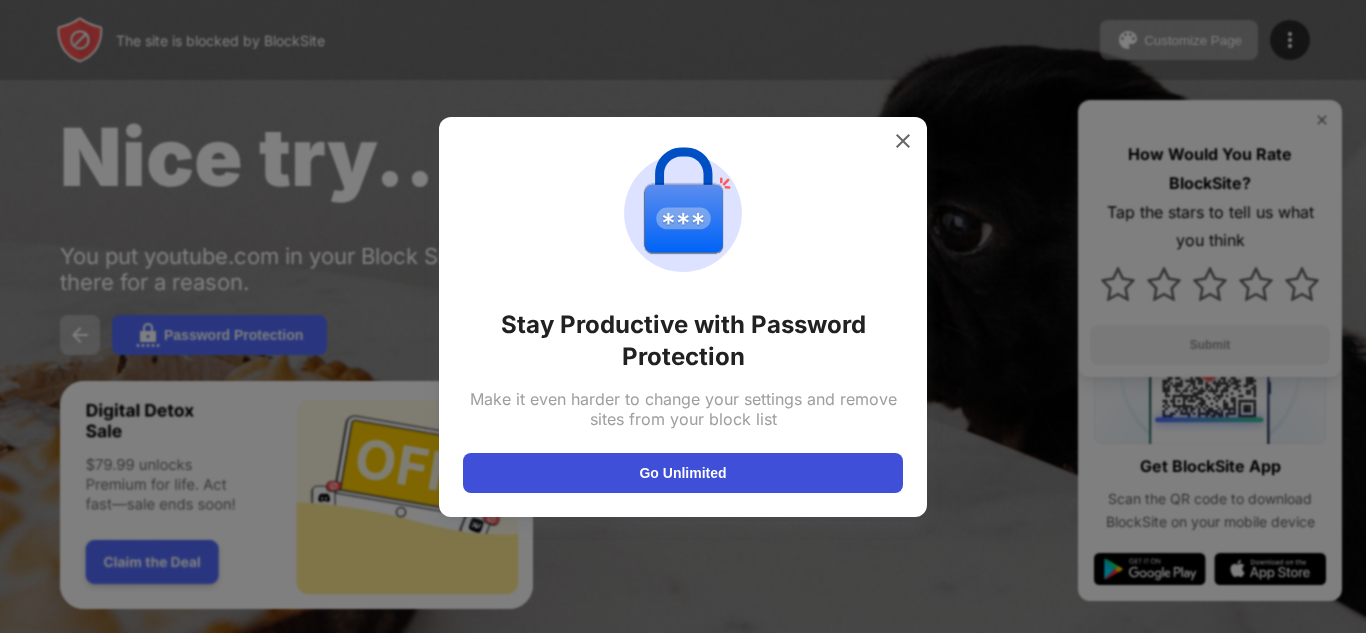 click on "Go Unlimited" at bounding box center [683, 473] 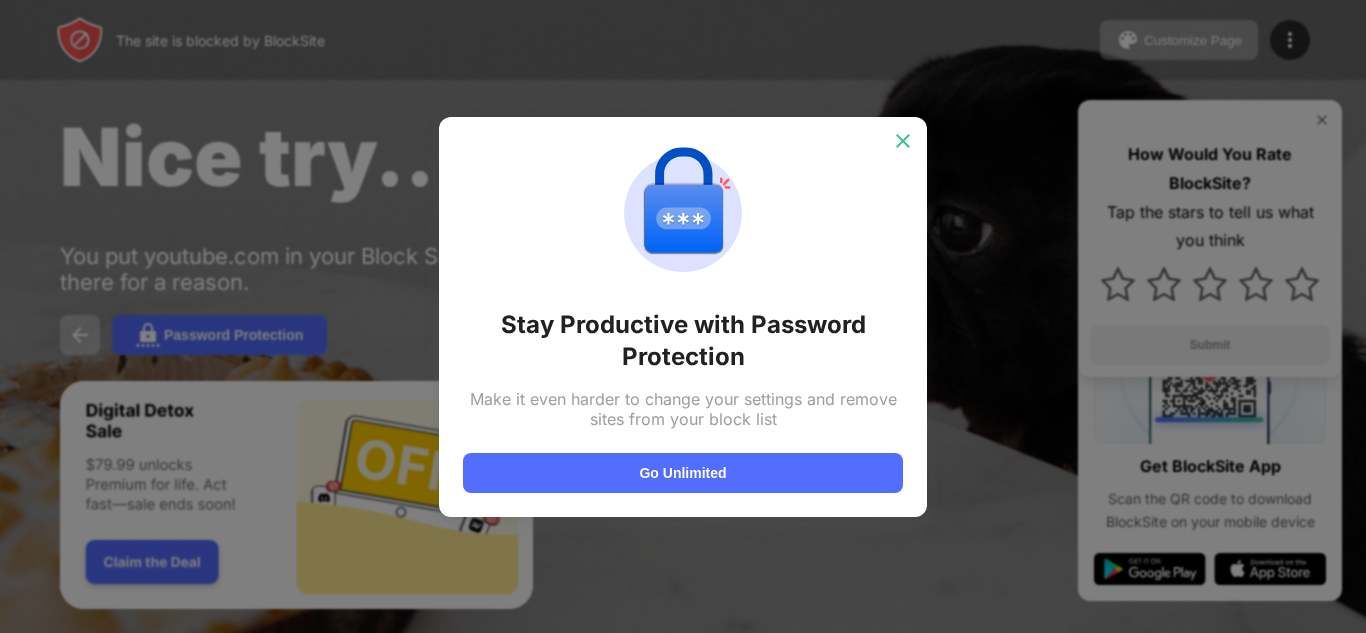 click at bounding box center [903, 141] 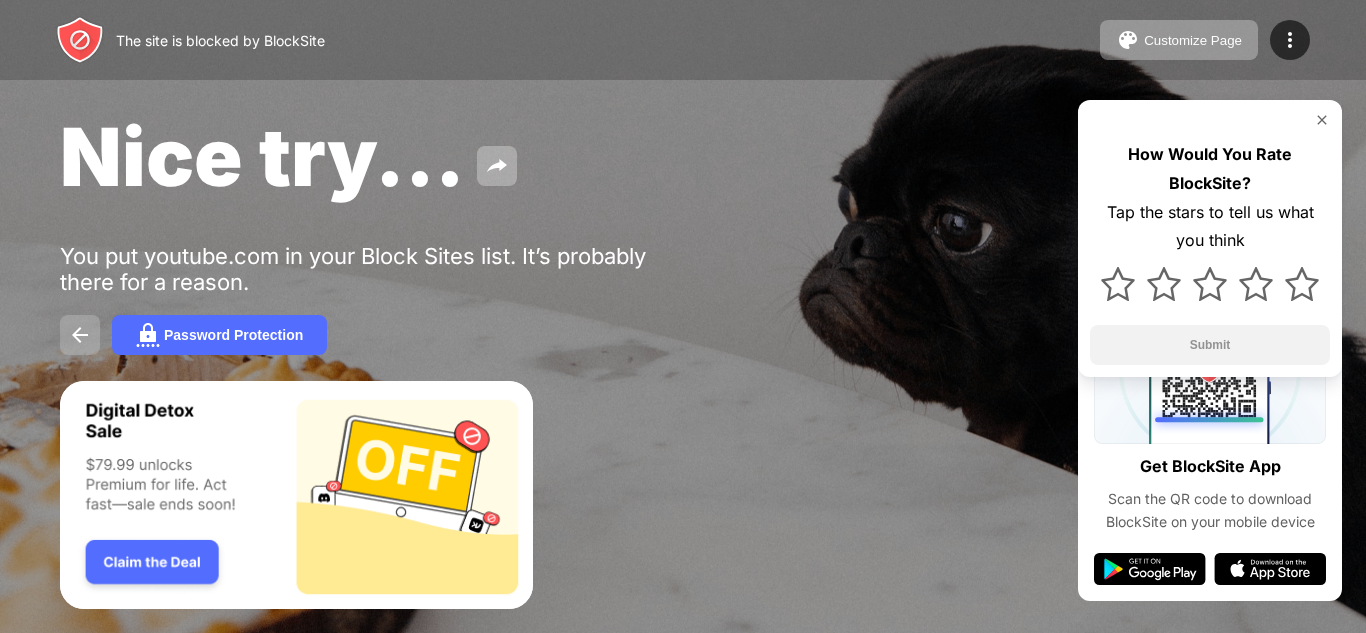 click at bounding box center [80, 335] 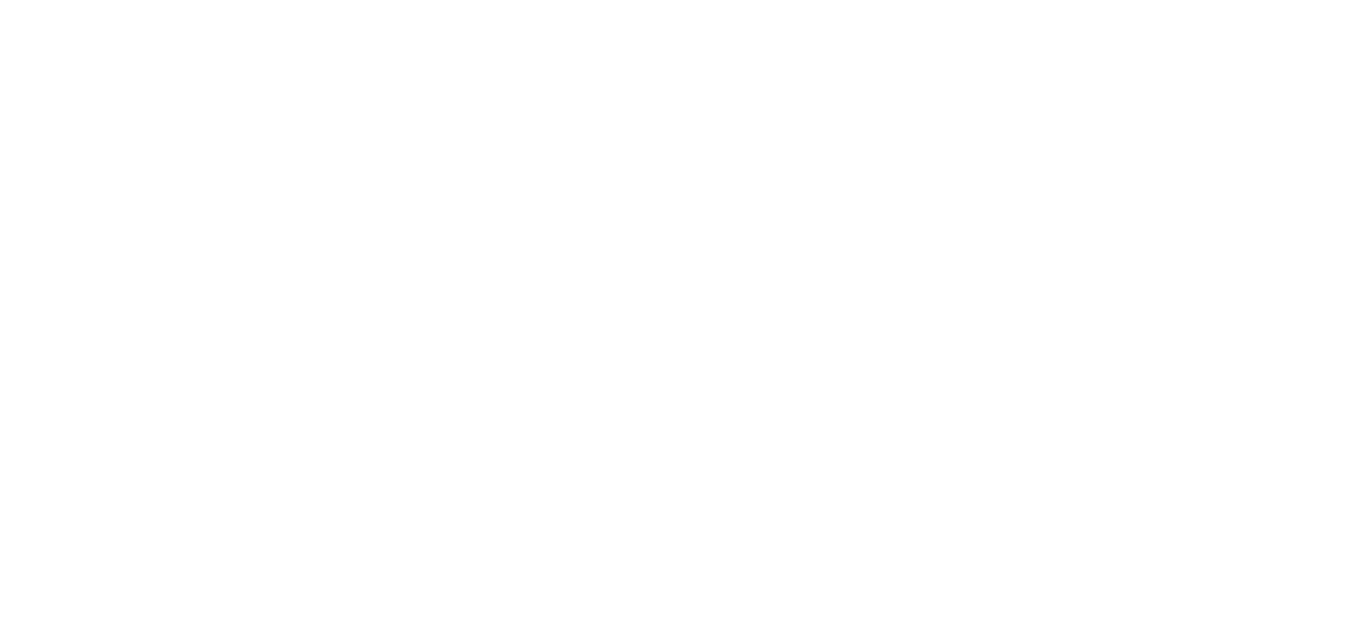 scroll, scrollTop: 0, scrollLeft: 0, axis: both 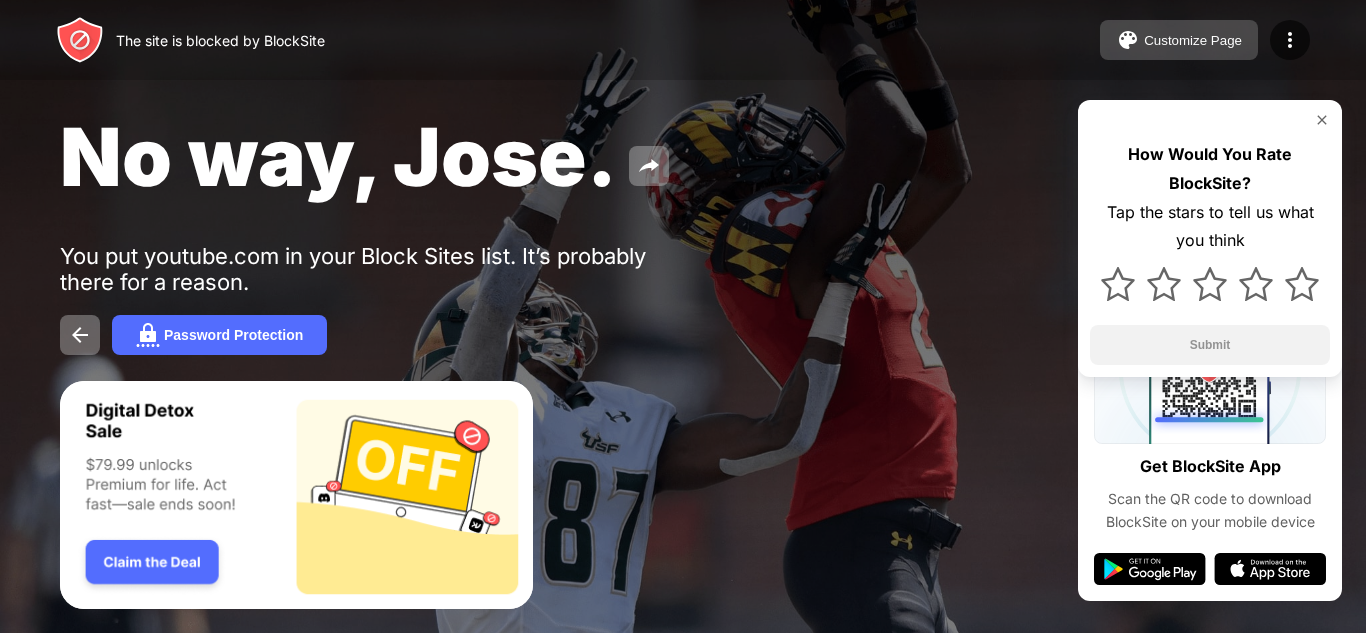 click on "Customize Page" at bounding box center (1193, 40) 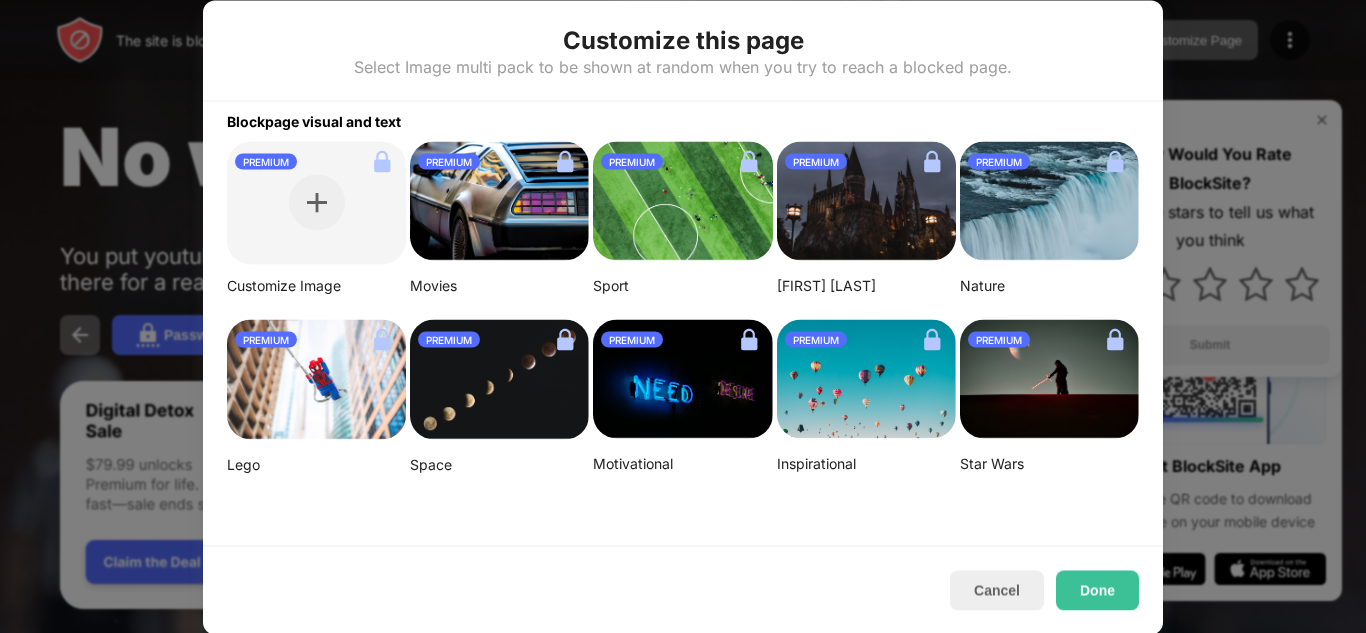 click at bounding box center [682, 379] 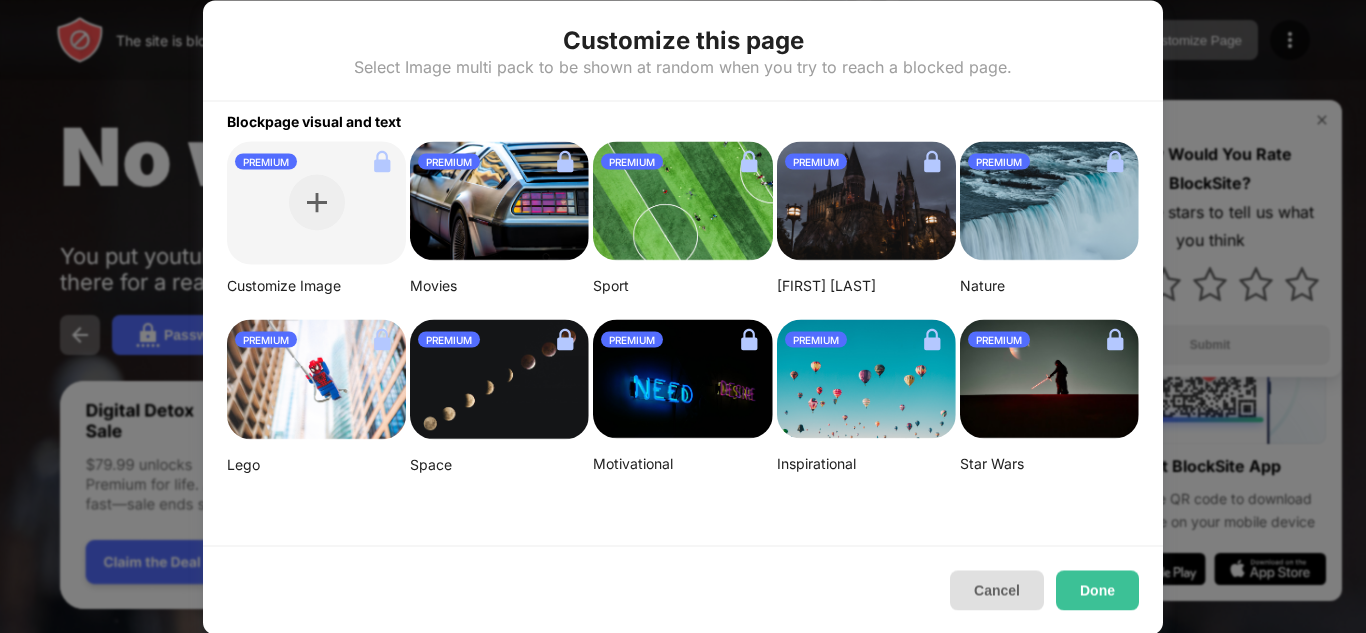 click on "Cancel" at bounding box center (997, 590) 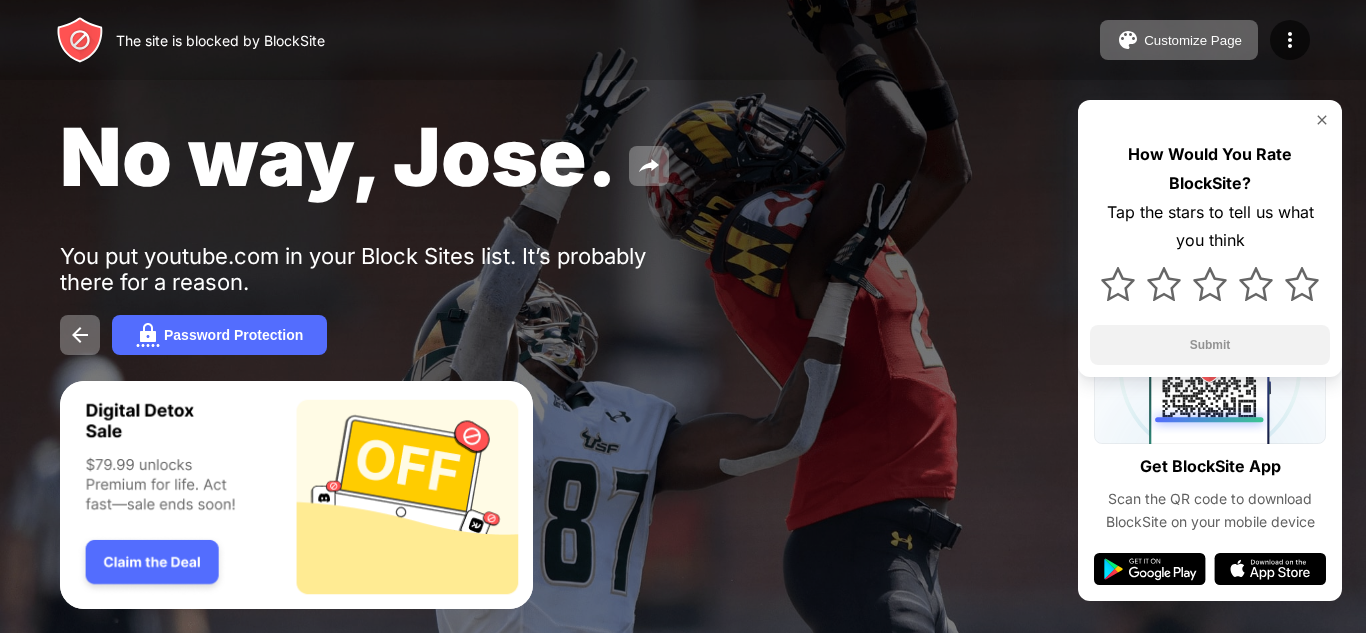 click at bounding box center (1322, 120) 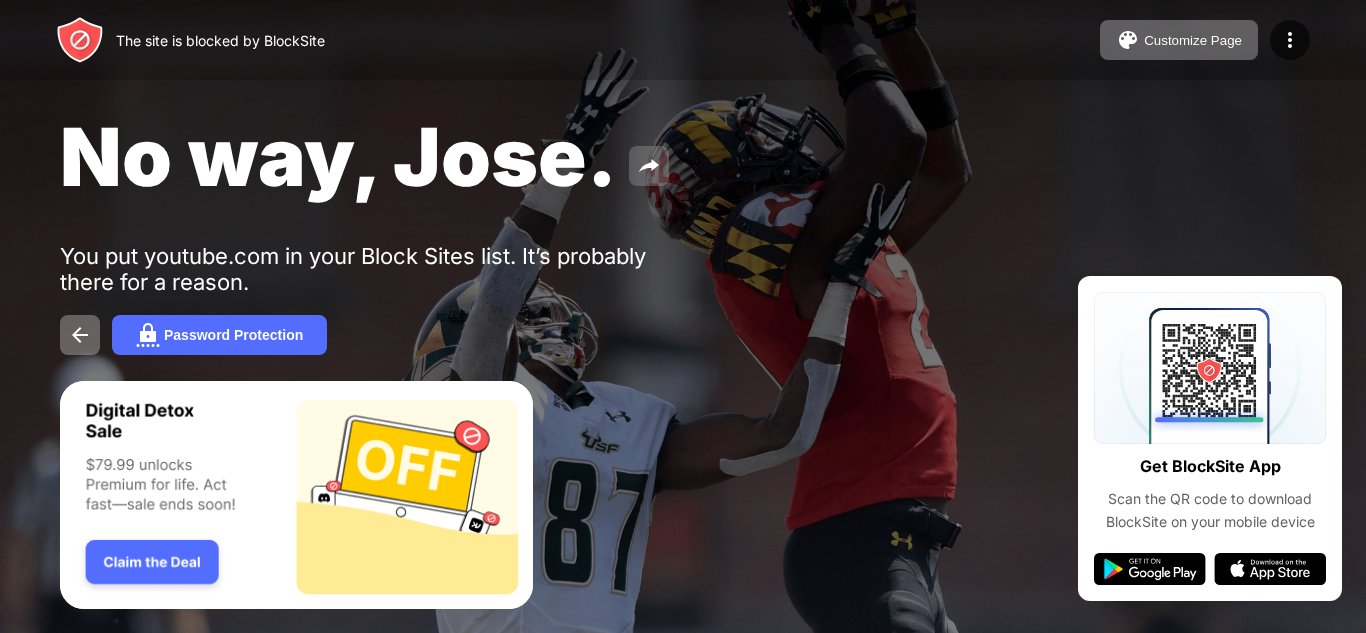 click at bounding box center [649, 166] 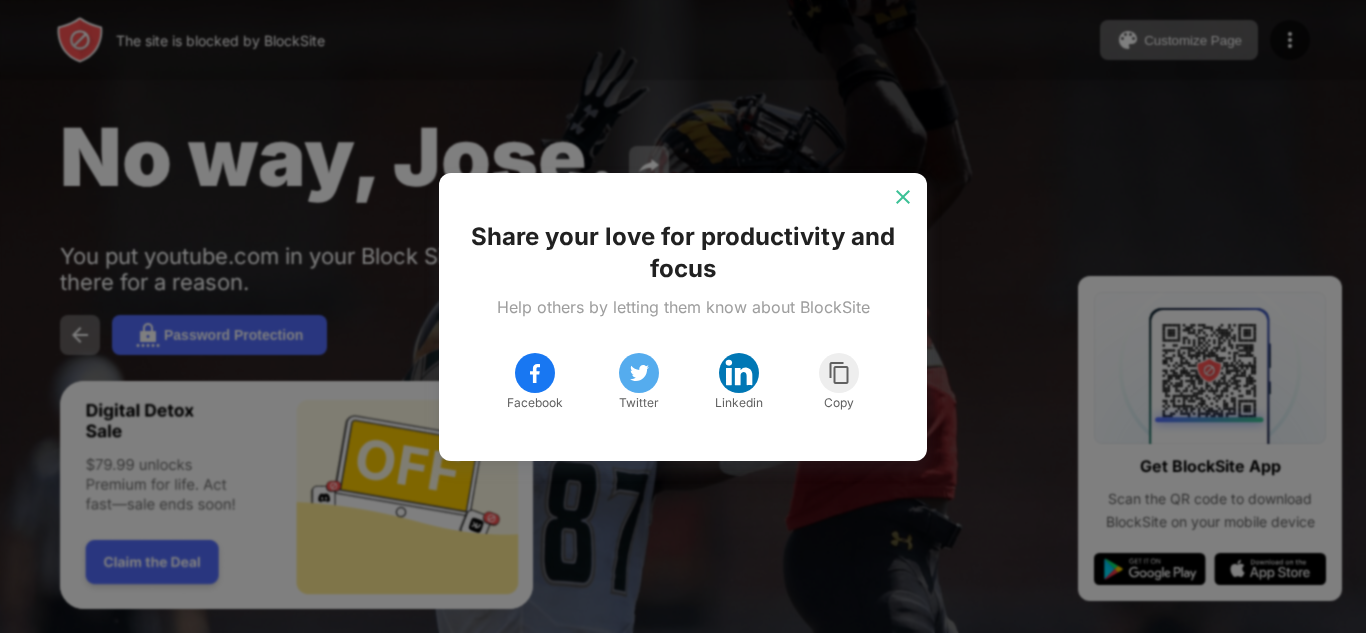 click at bounding box center [903, 197] 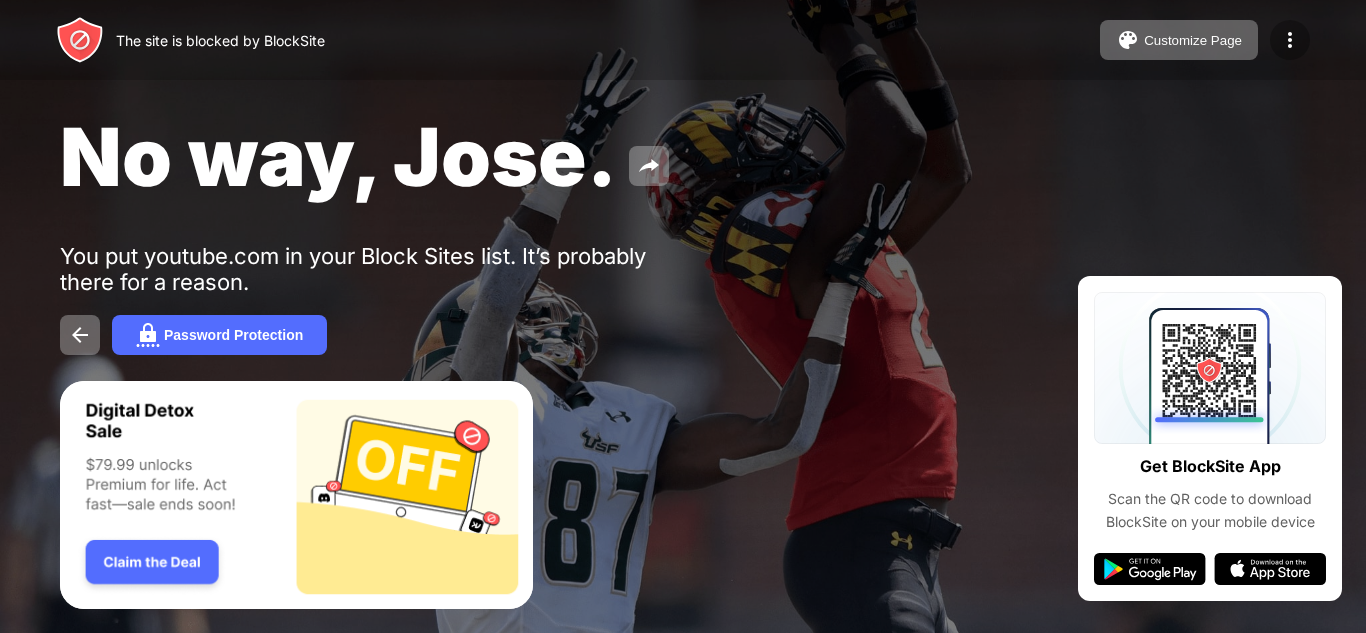 click at bounding box center [1290, 40] 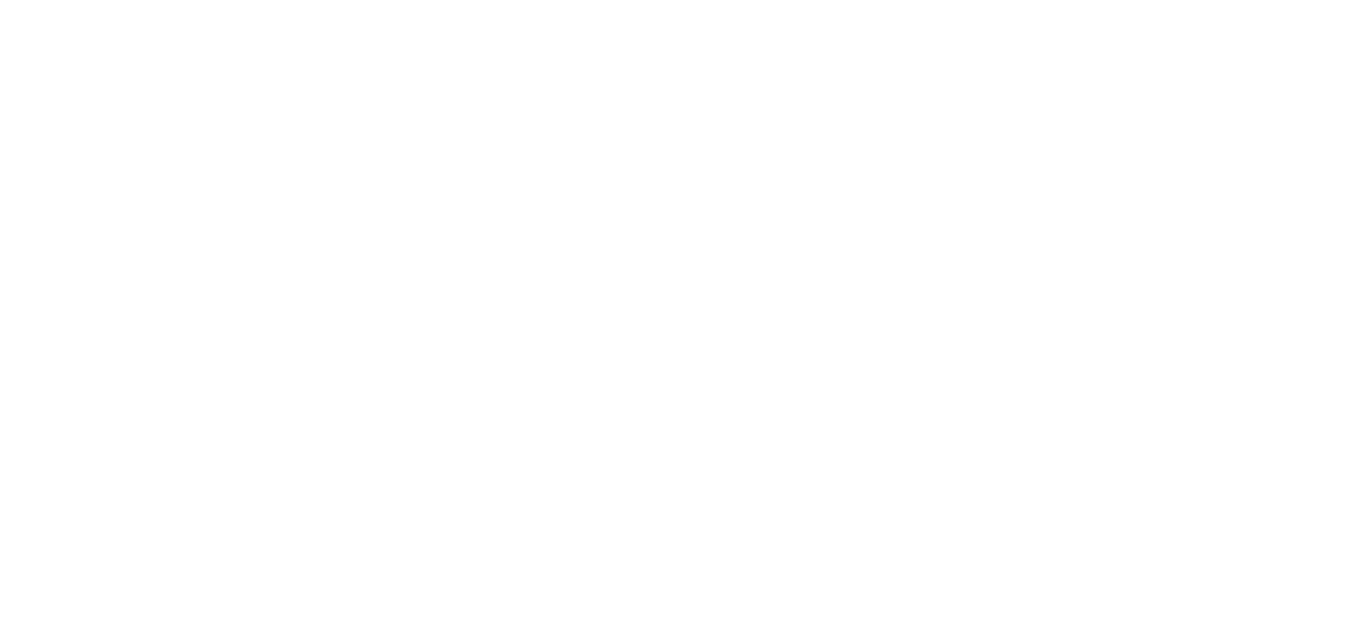 scroll, scrollTop: 0, scrollLeft: 0, axis: both 